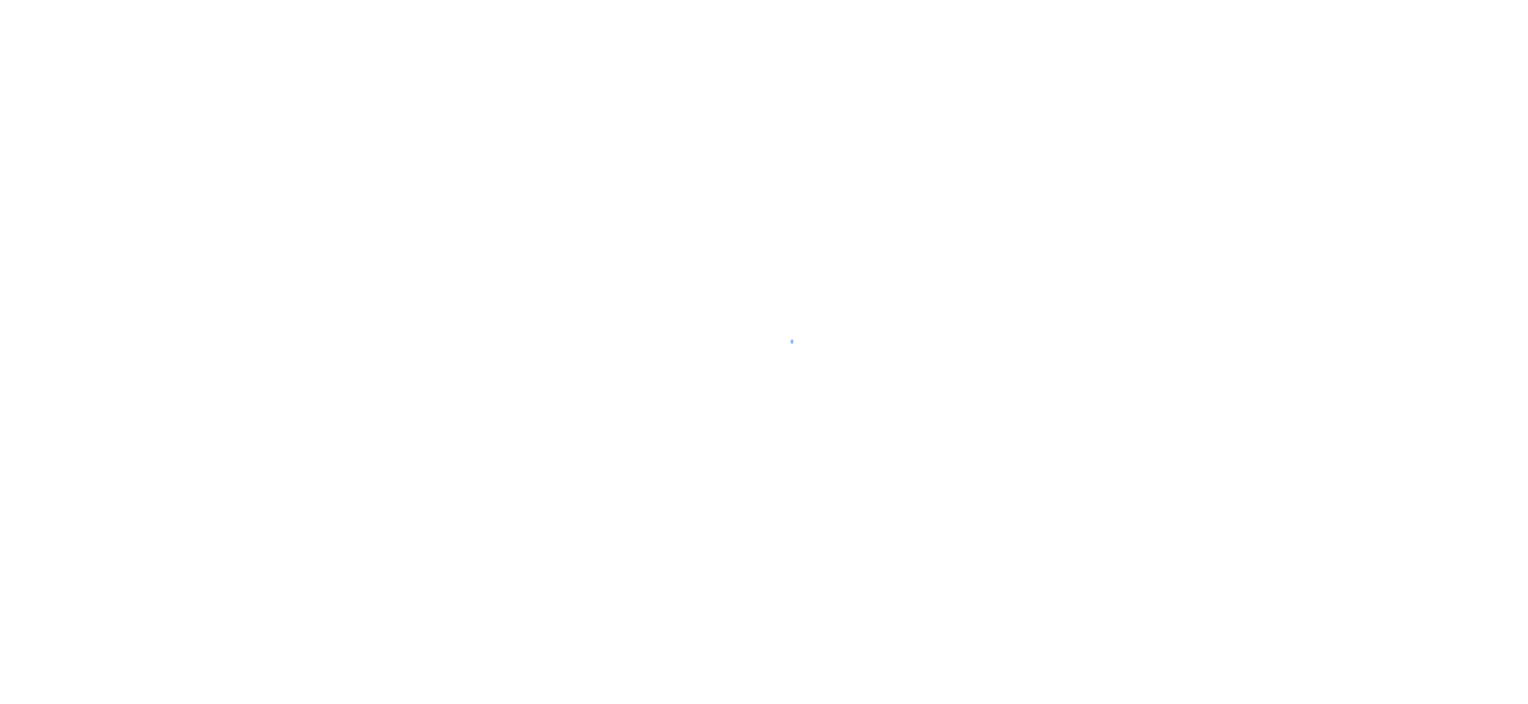 scroll, scrollTop: 0, scrollLeft: 0, axis: both 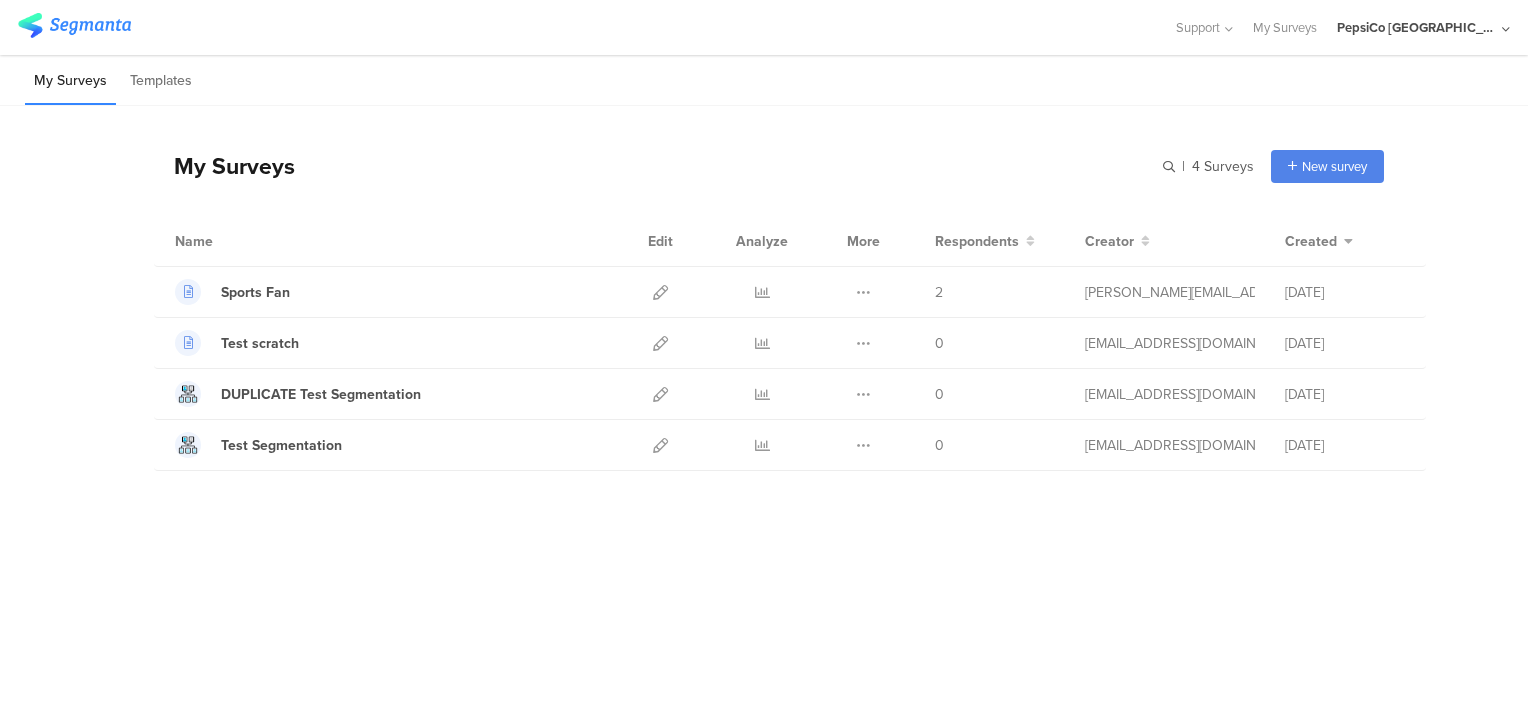 click on "My Surveys
|
4 Surveys
New survey
Start from scratch
Choose from templates" at bounding box center (769, 166) 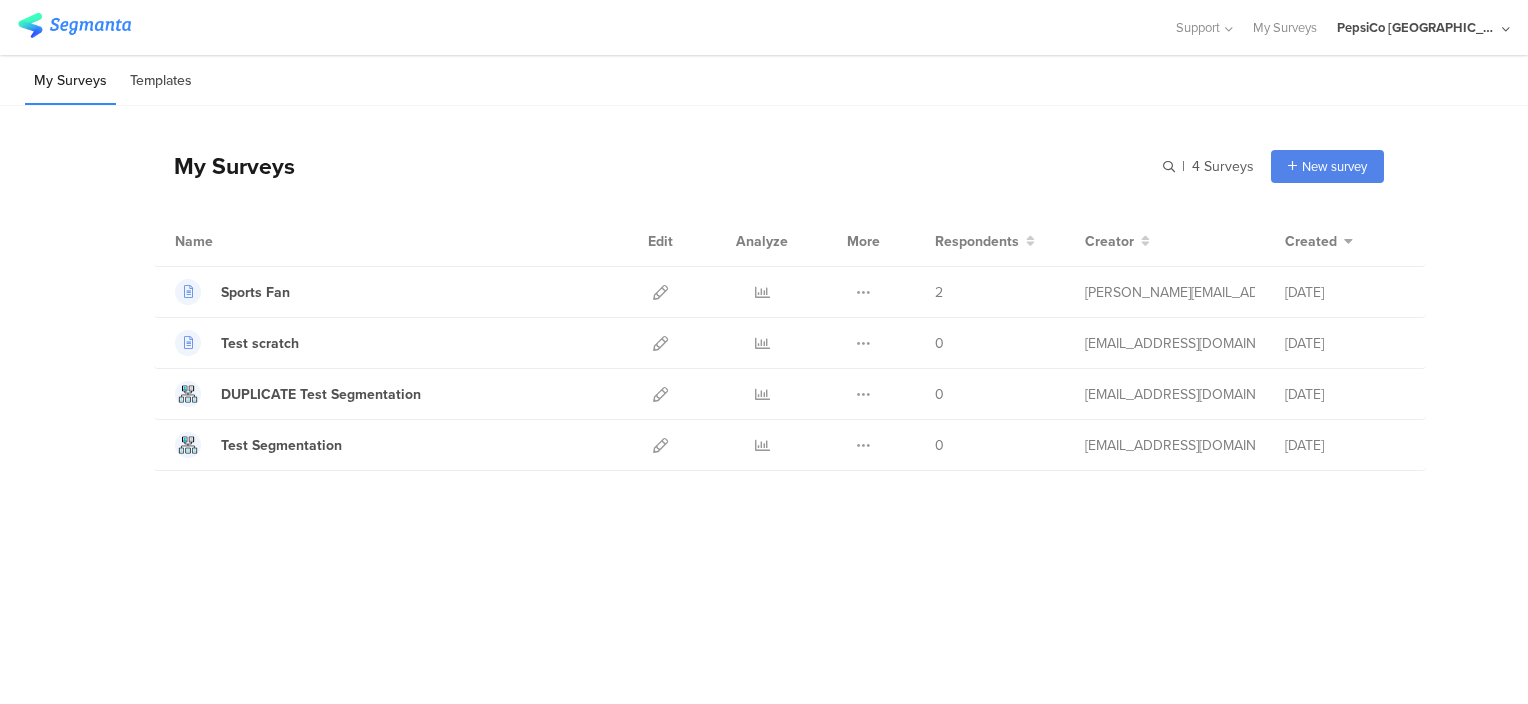 click on "Templates" at bounding box center (161, 81) 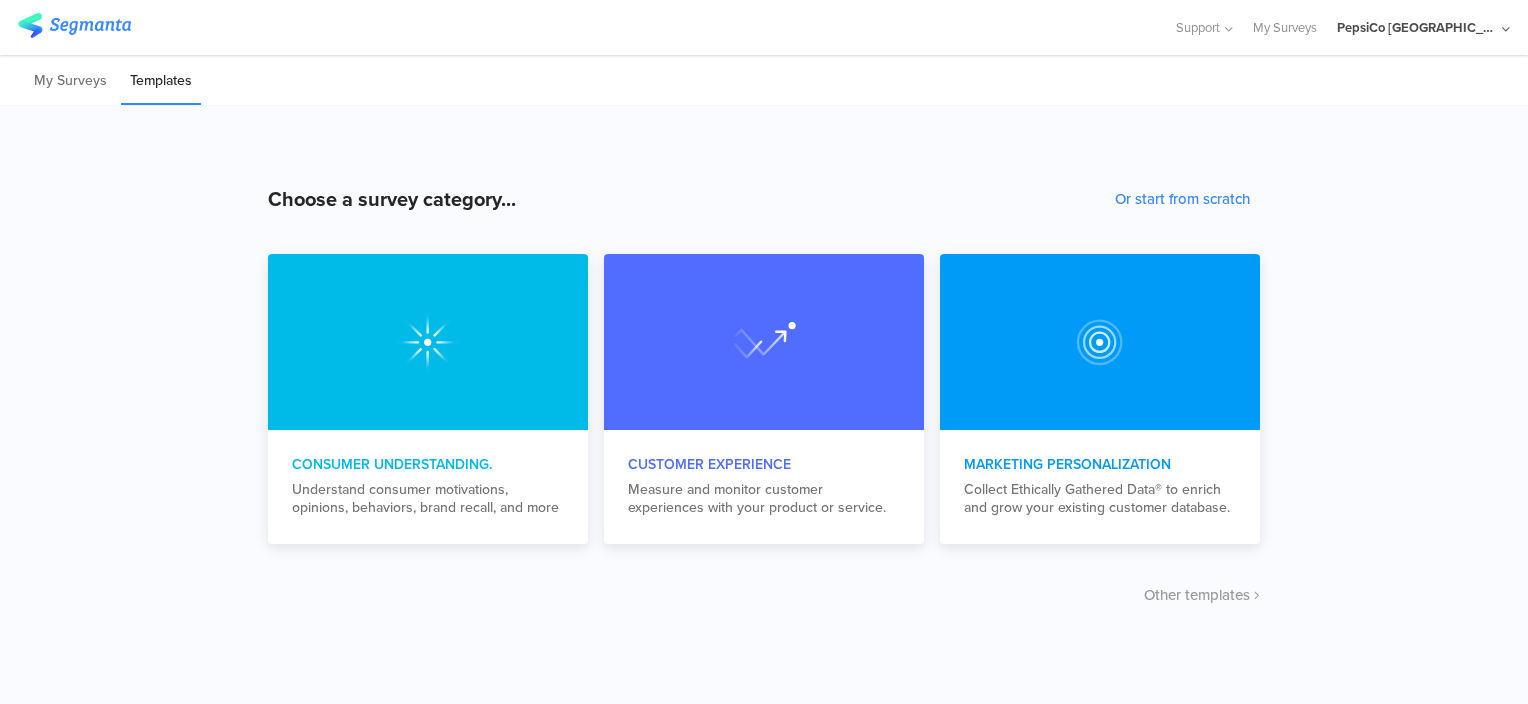 click at bounding box center [74, 25] 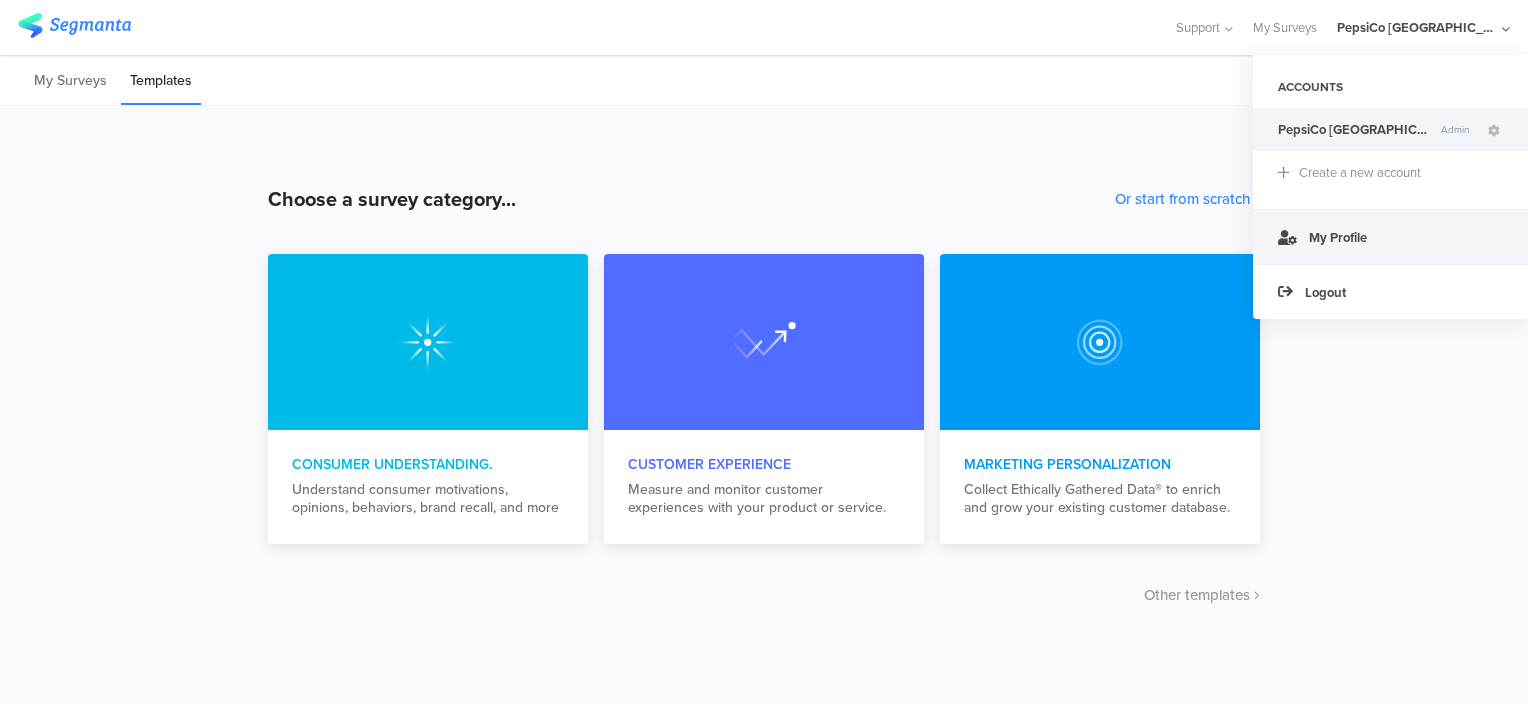 click on "My Profile" 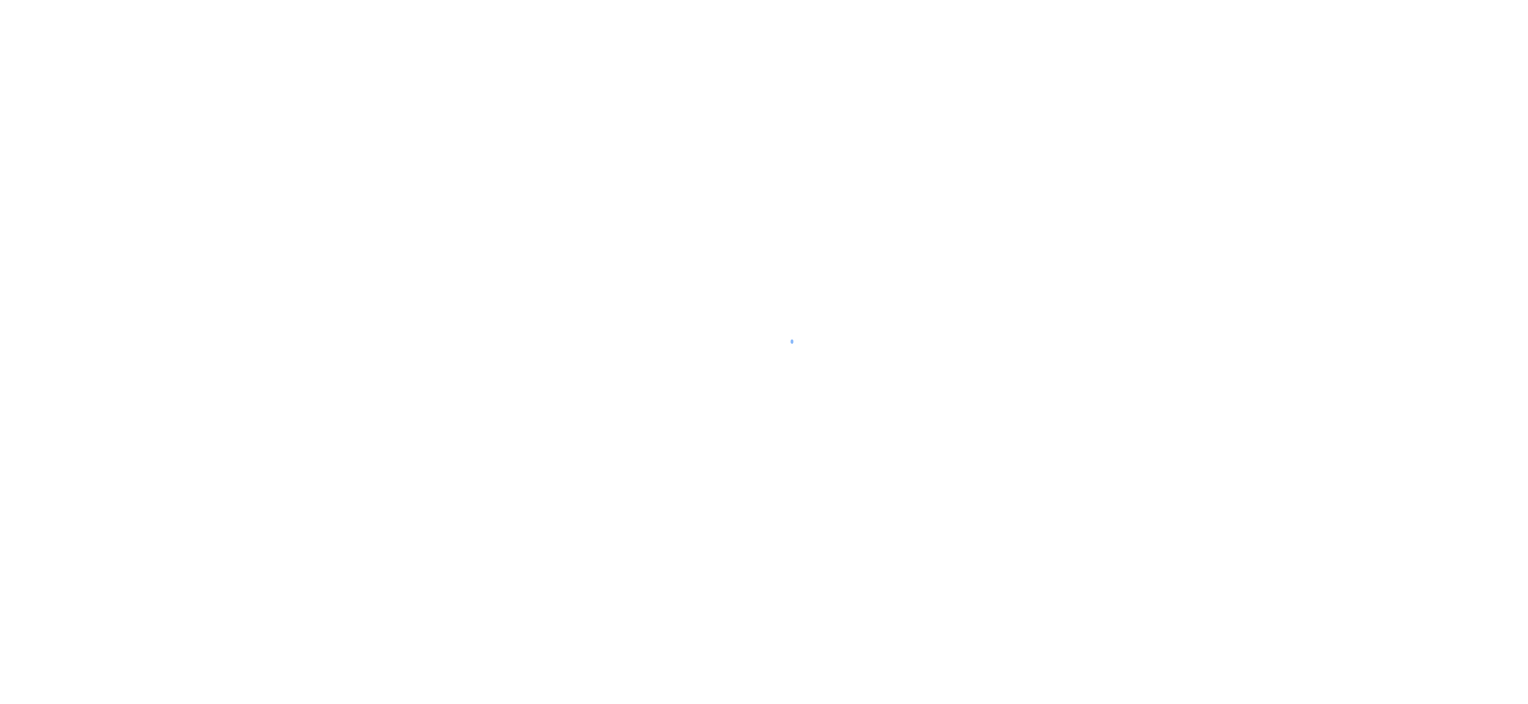 scroll, scrollTop: 0, scrollLeft: 0, axis: both 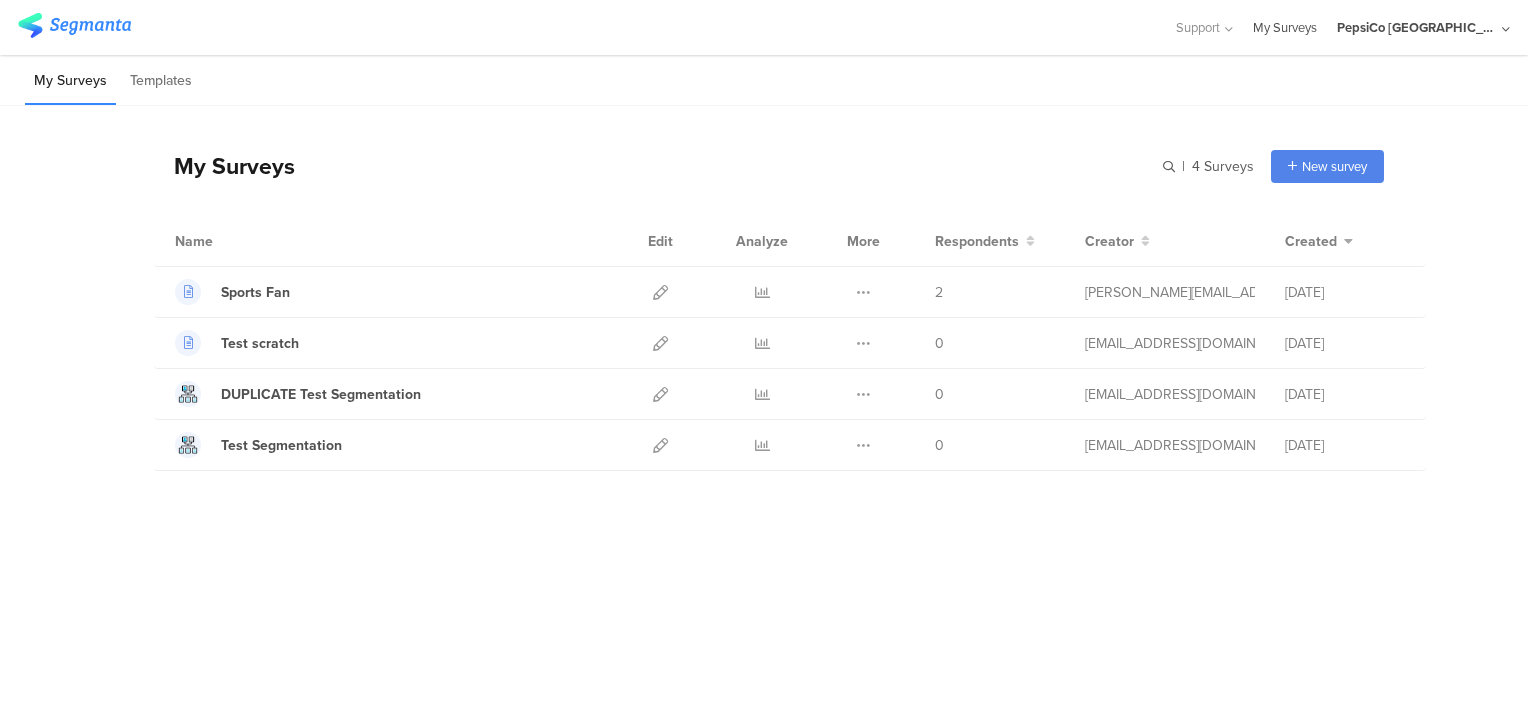 click on "My Surveys" at bounding box center [1285, 27] 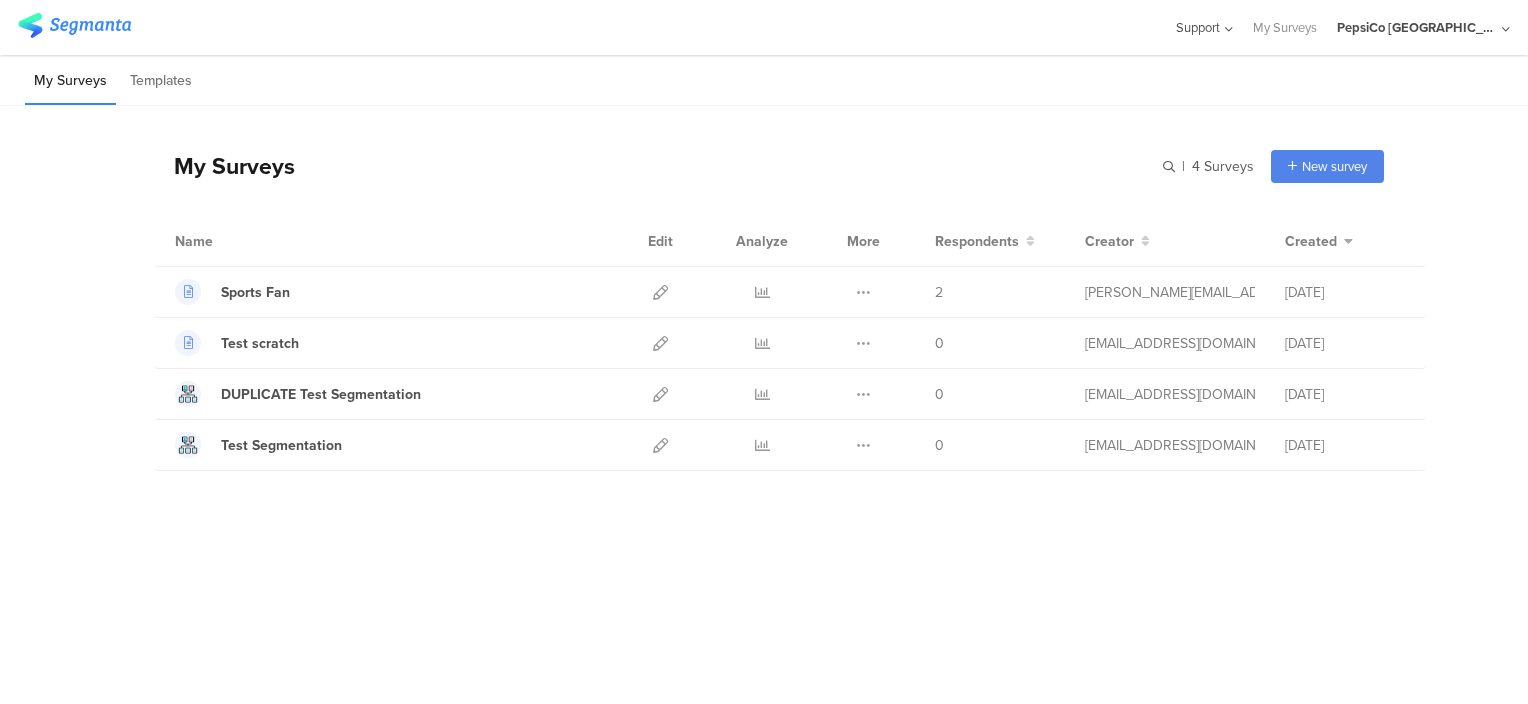 click on "Support" at bounding box center [1198, 27] 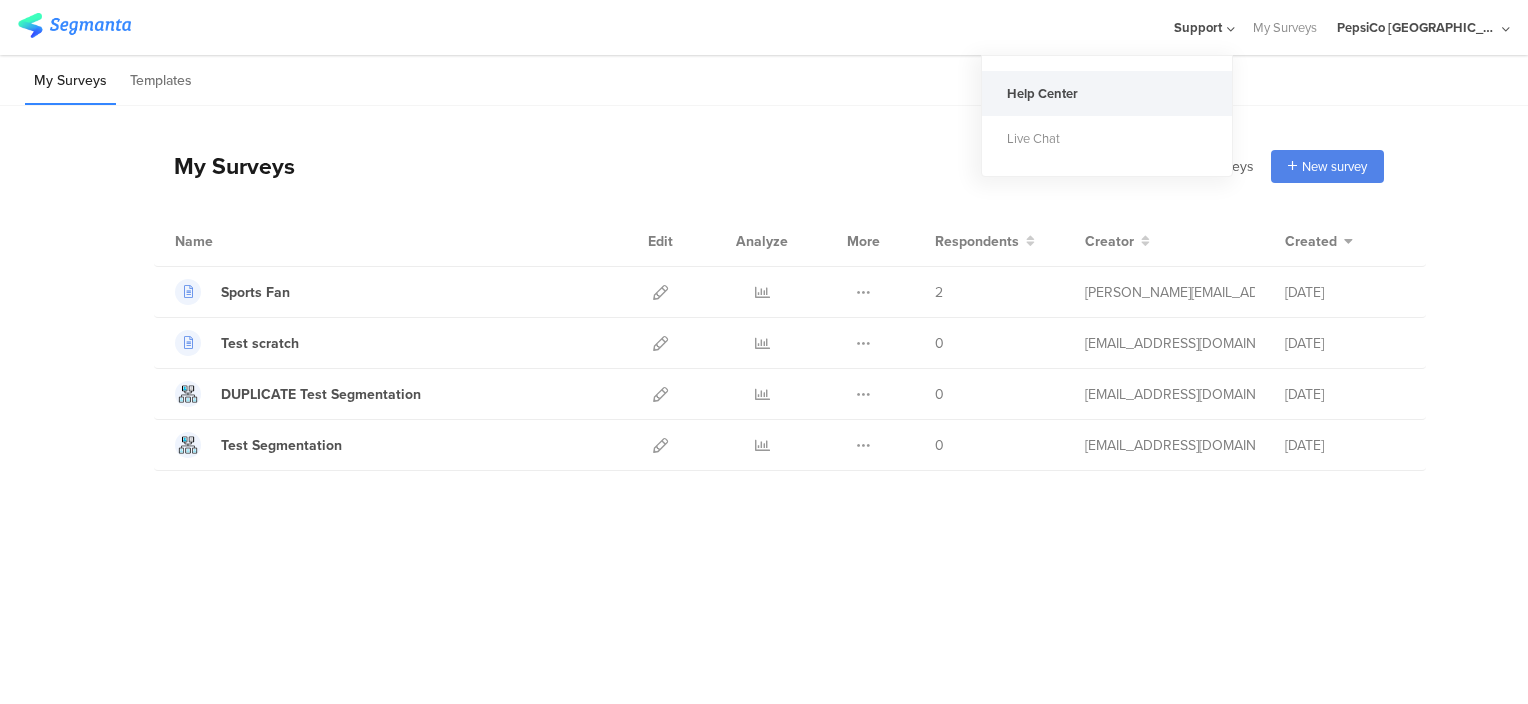 click on "Help Center" at bounding box center (1107, 93) 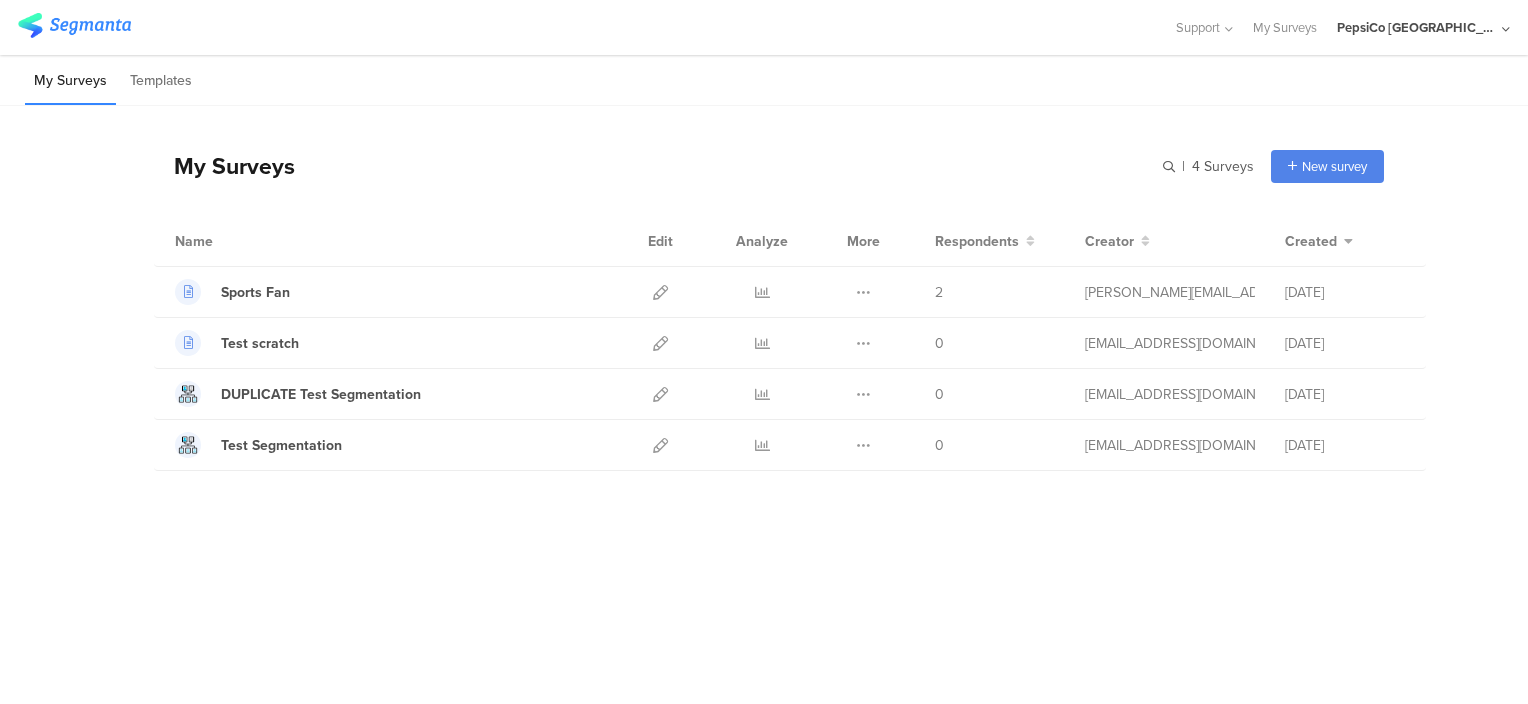 click at bounding box center [74, 25] 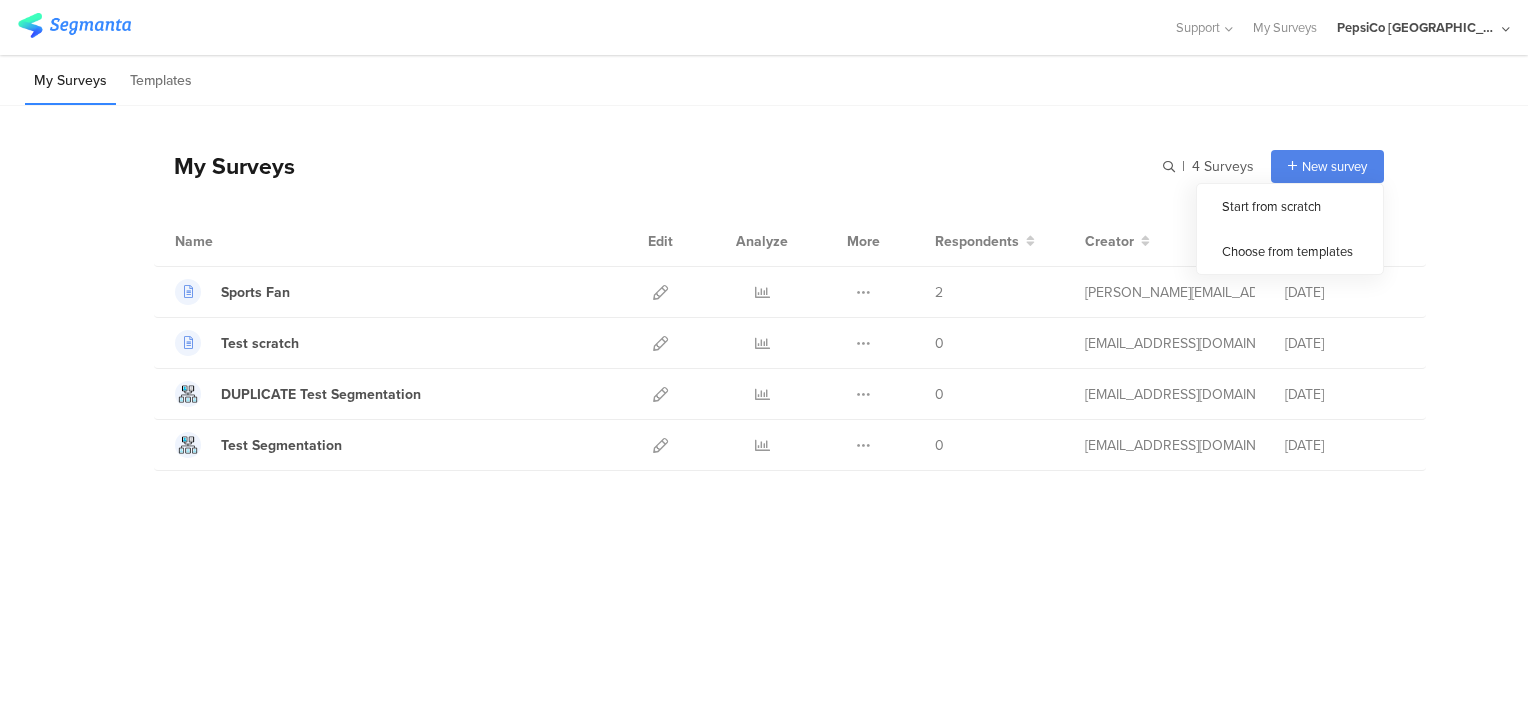 click on "New survey" 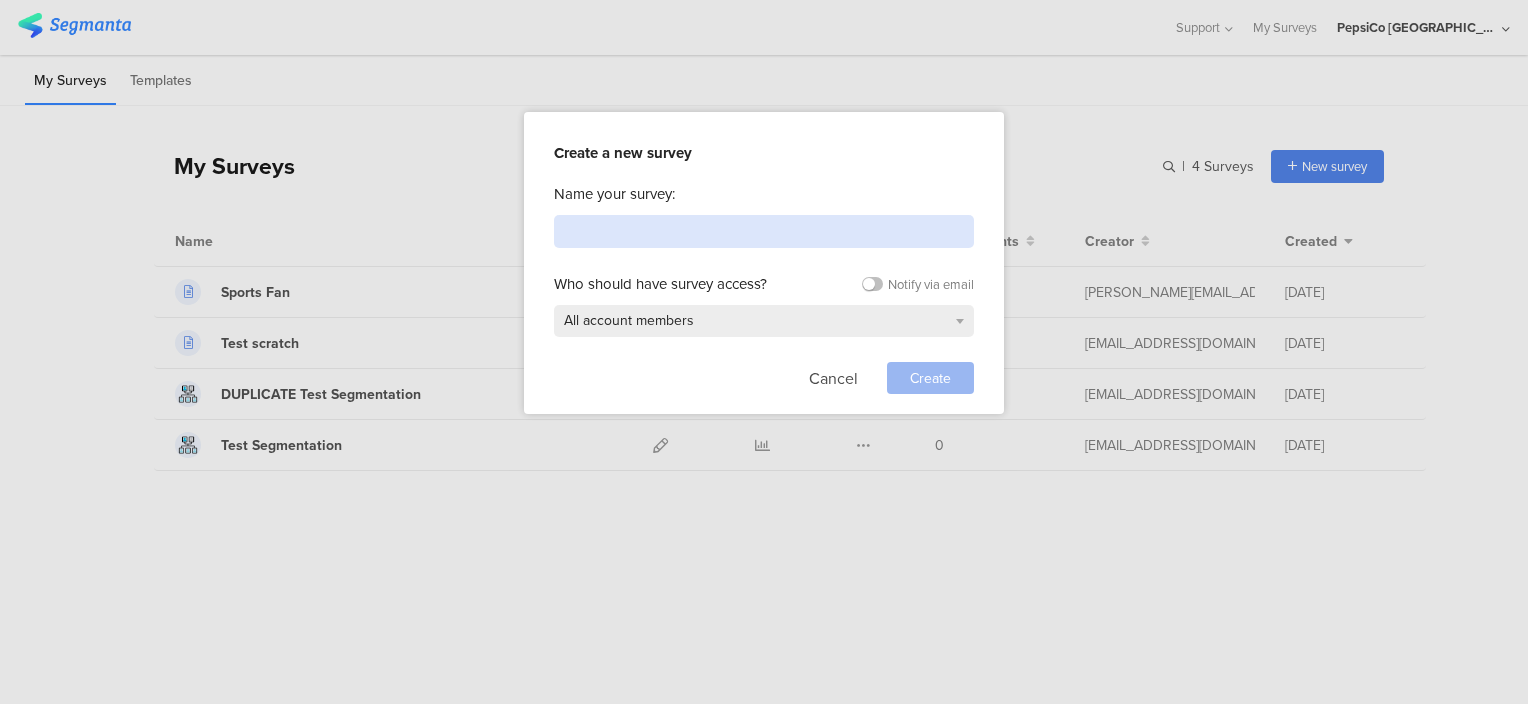 click at bounding box center (764, 231) 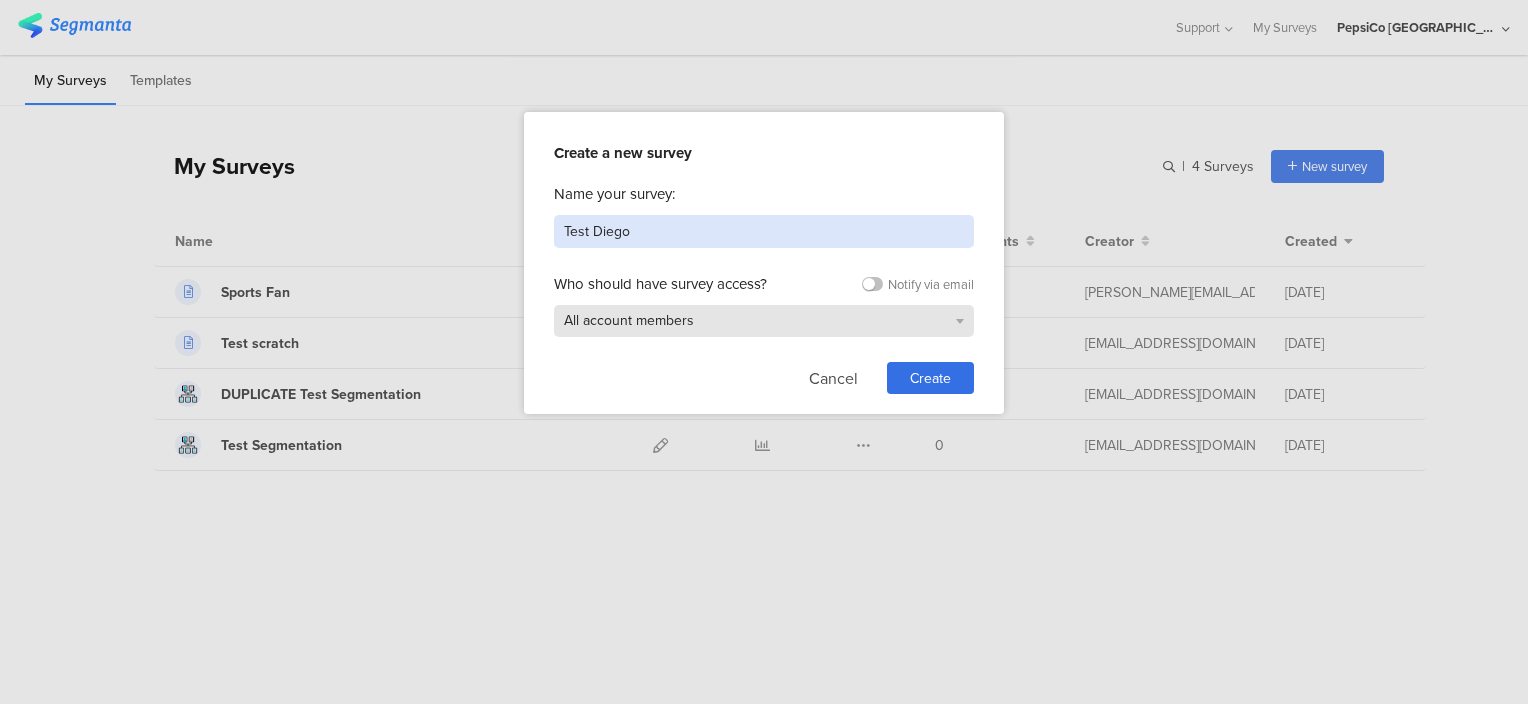 type on "Test Diego" 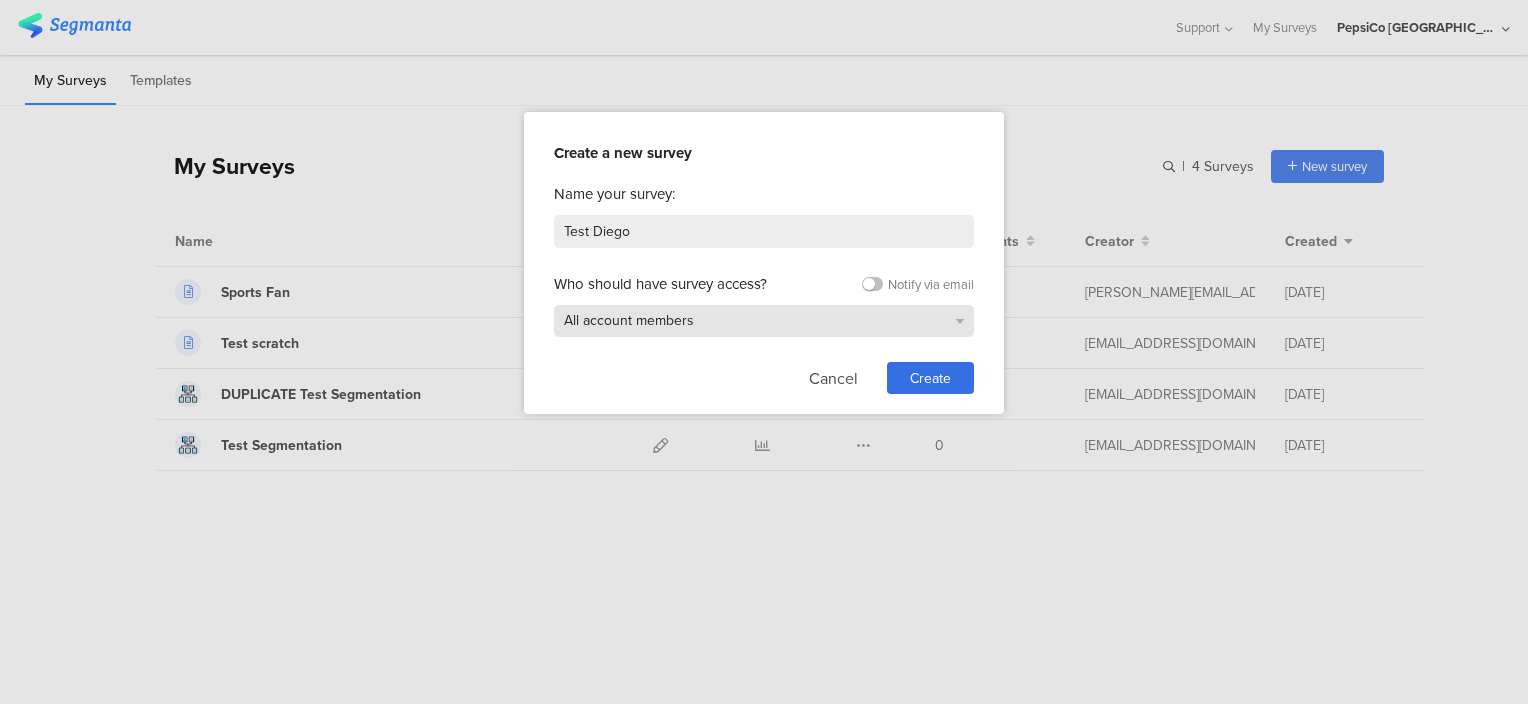 click on "All account members" at bounding box center (764, 321) 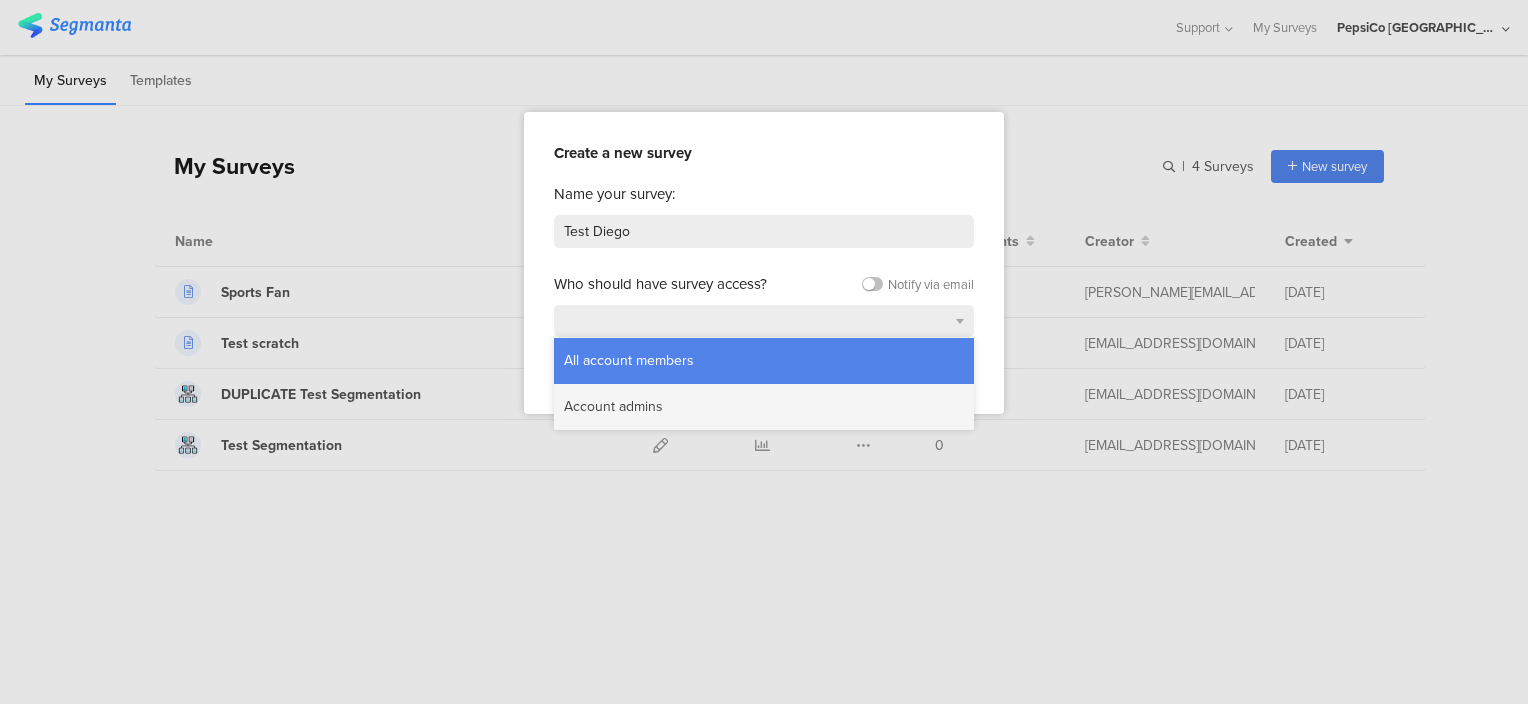 click on "Account admins" at bounding box center [764, 407] 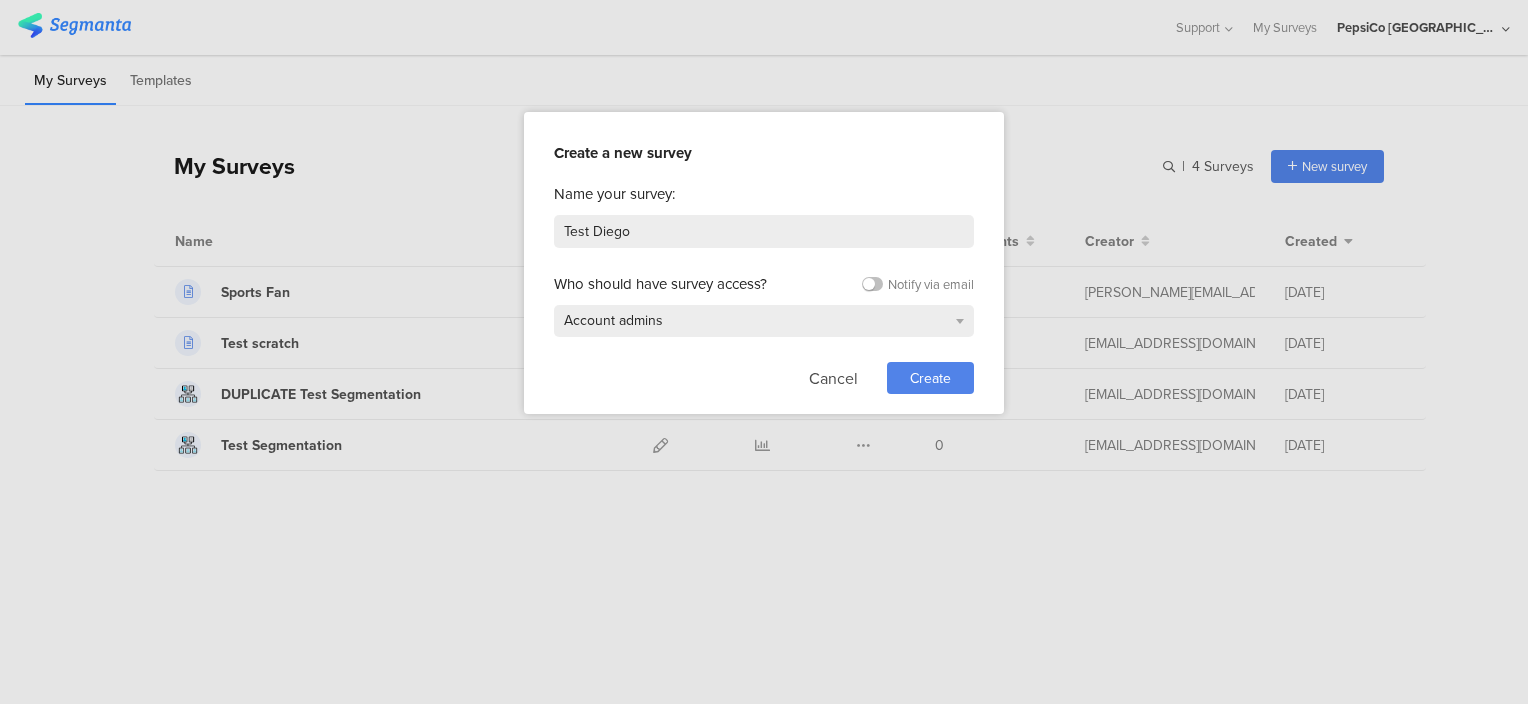 click on "Create" at bounding box center (930, 378) 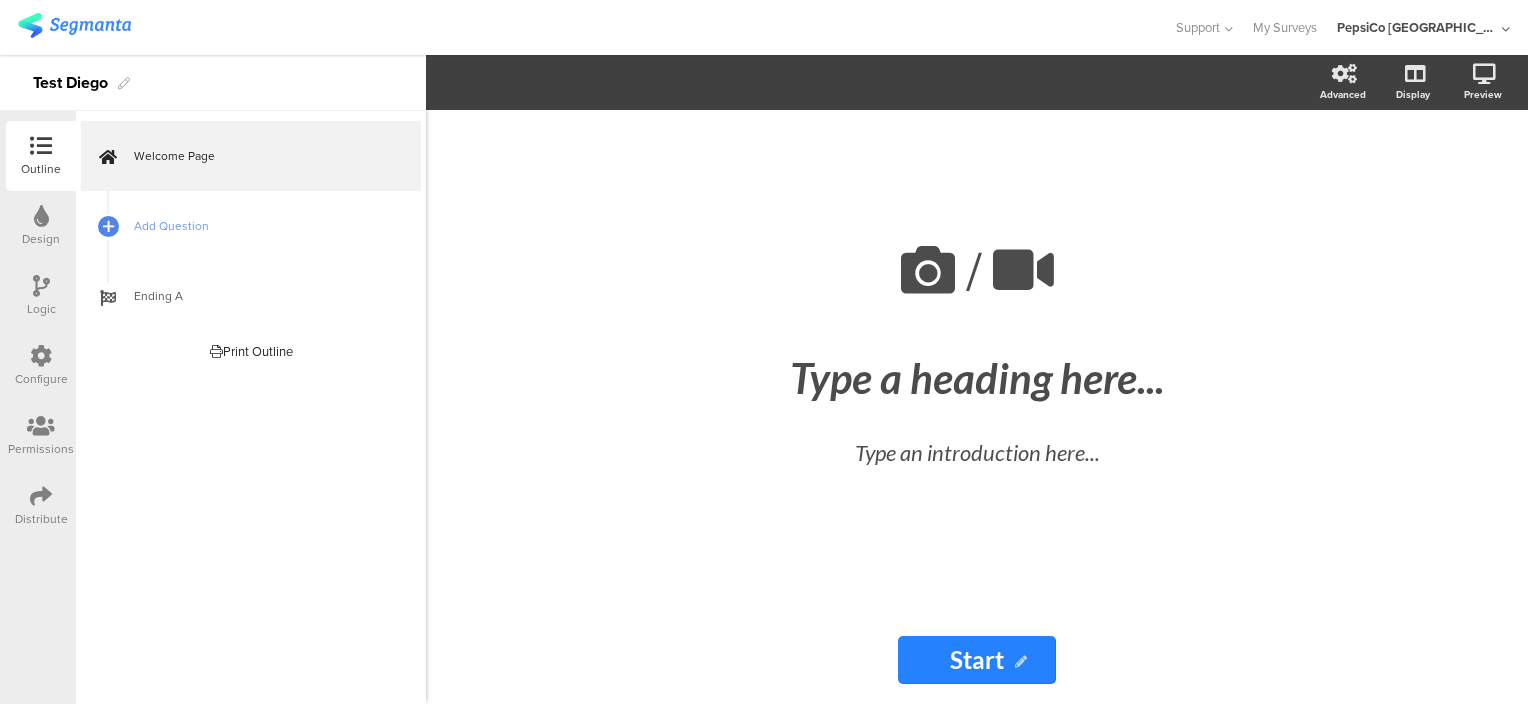 click at bounding box center [41, 216] 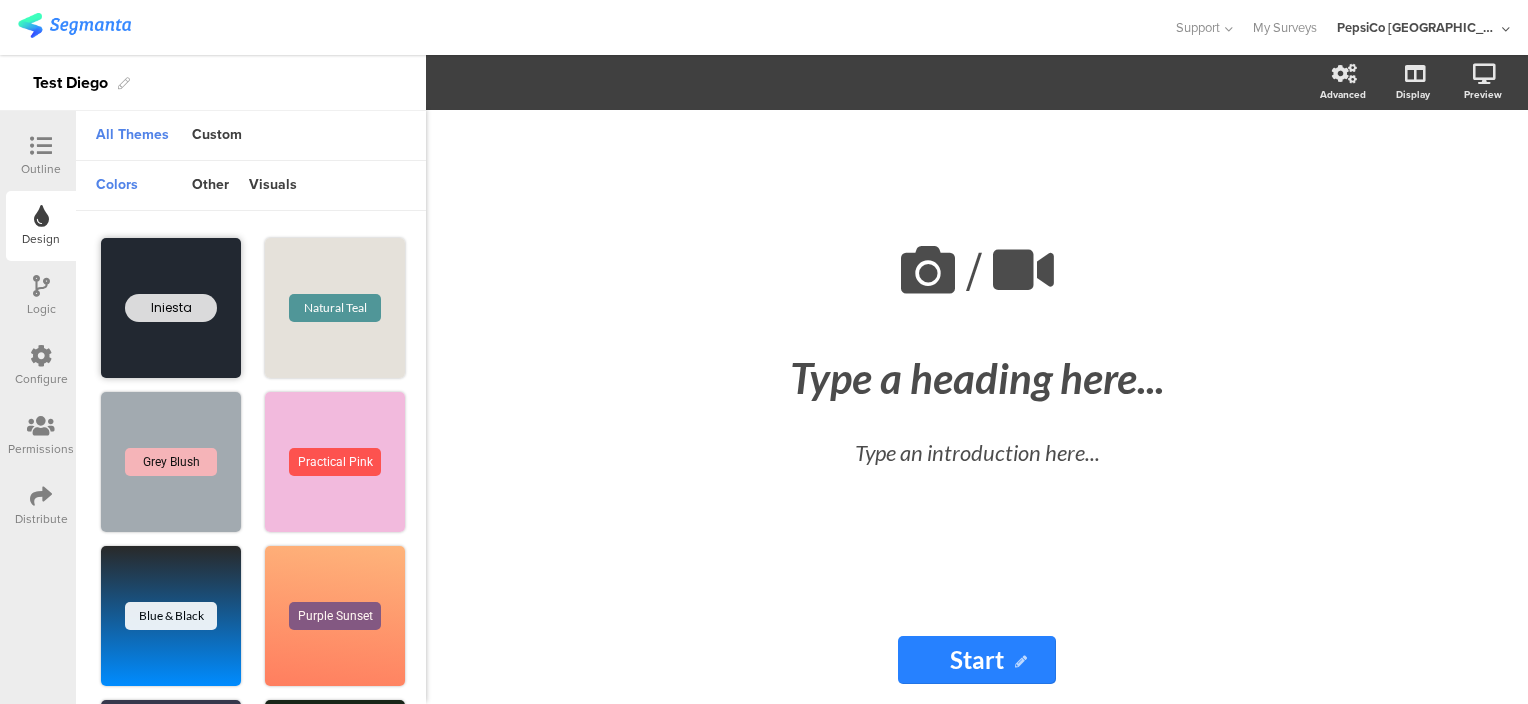 click on "Iniesta" at bounding box center [171, 308] 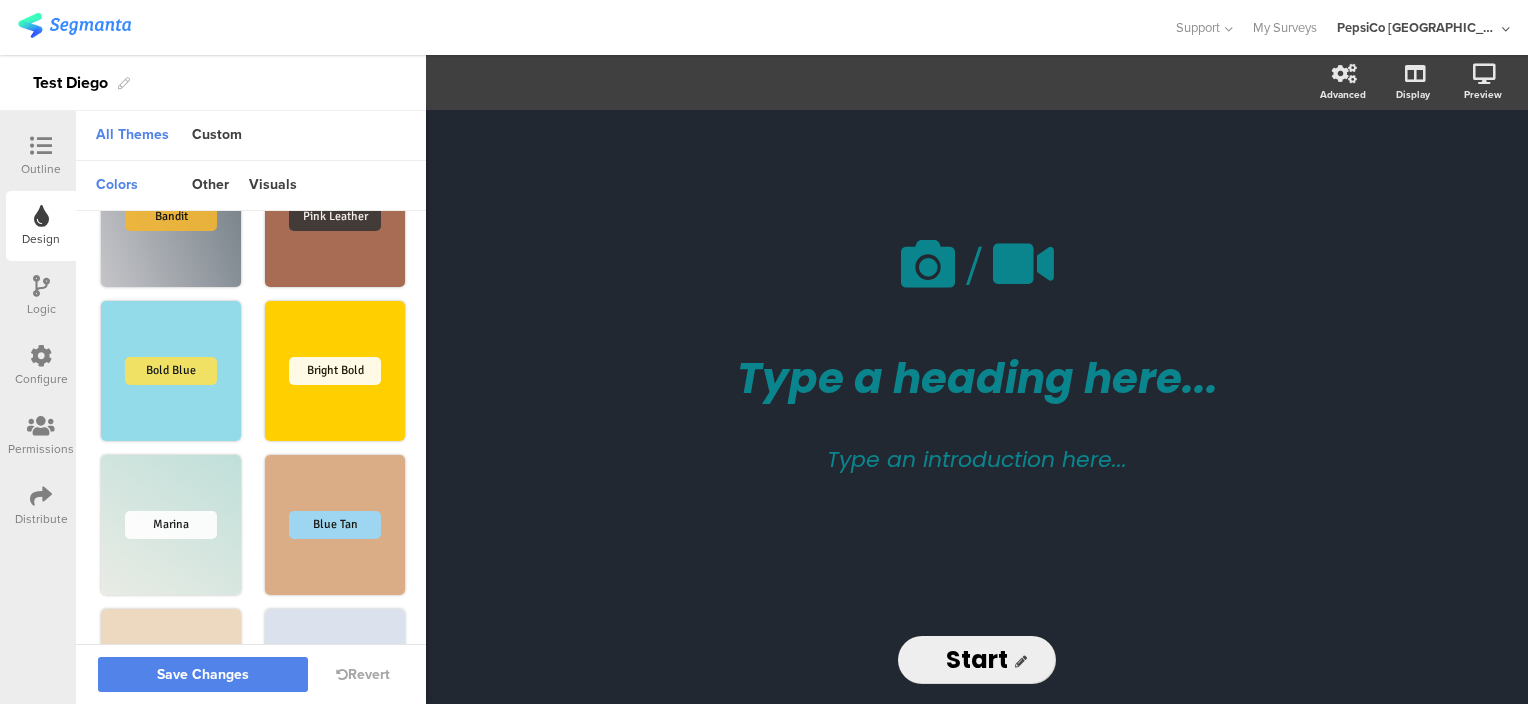 scroll, scrollTop: 1147, scrollLeft: 0, axis: vertical 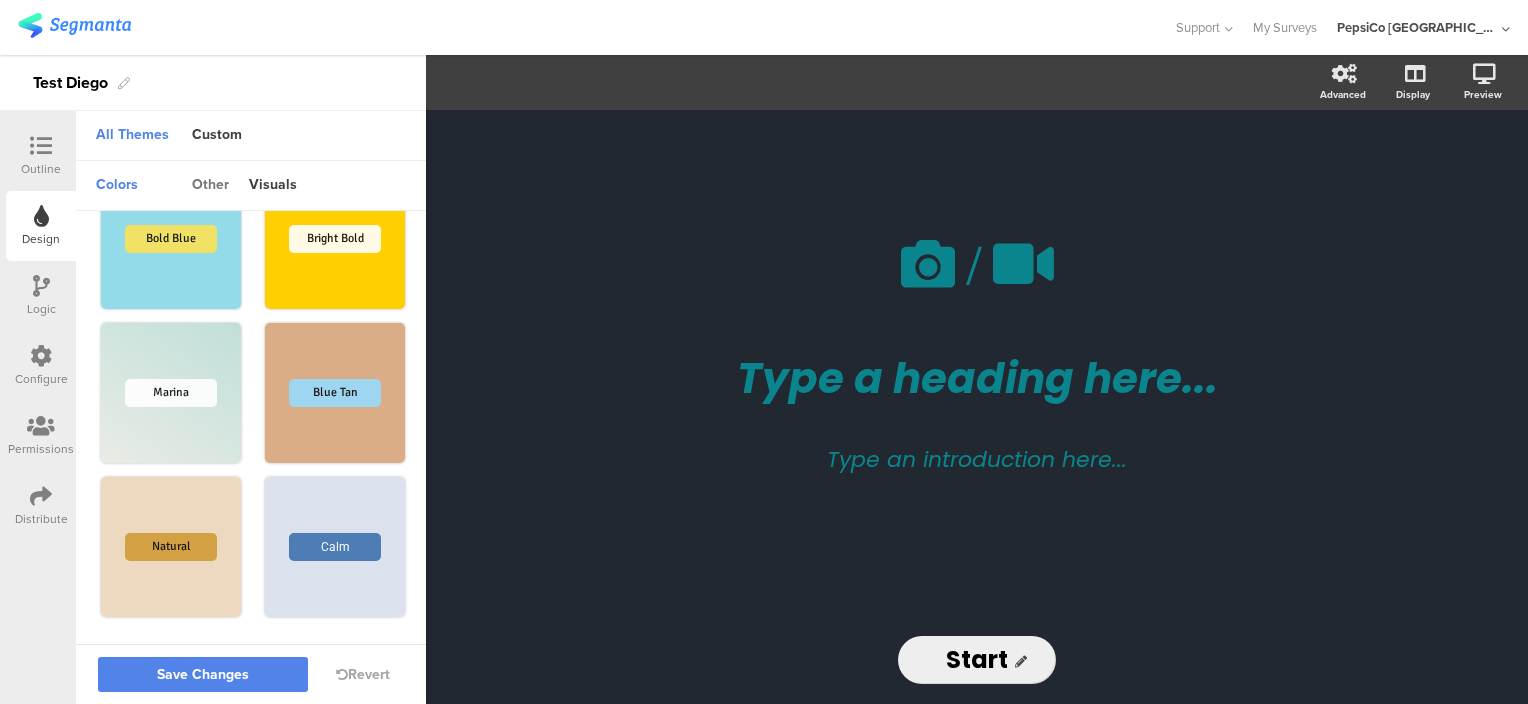 click on "other" at bounding box center [210, 186] 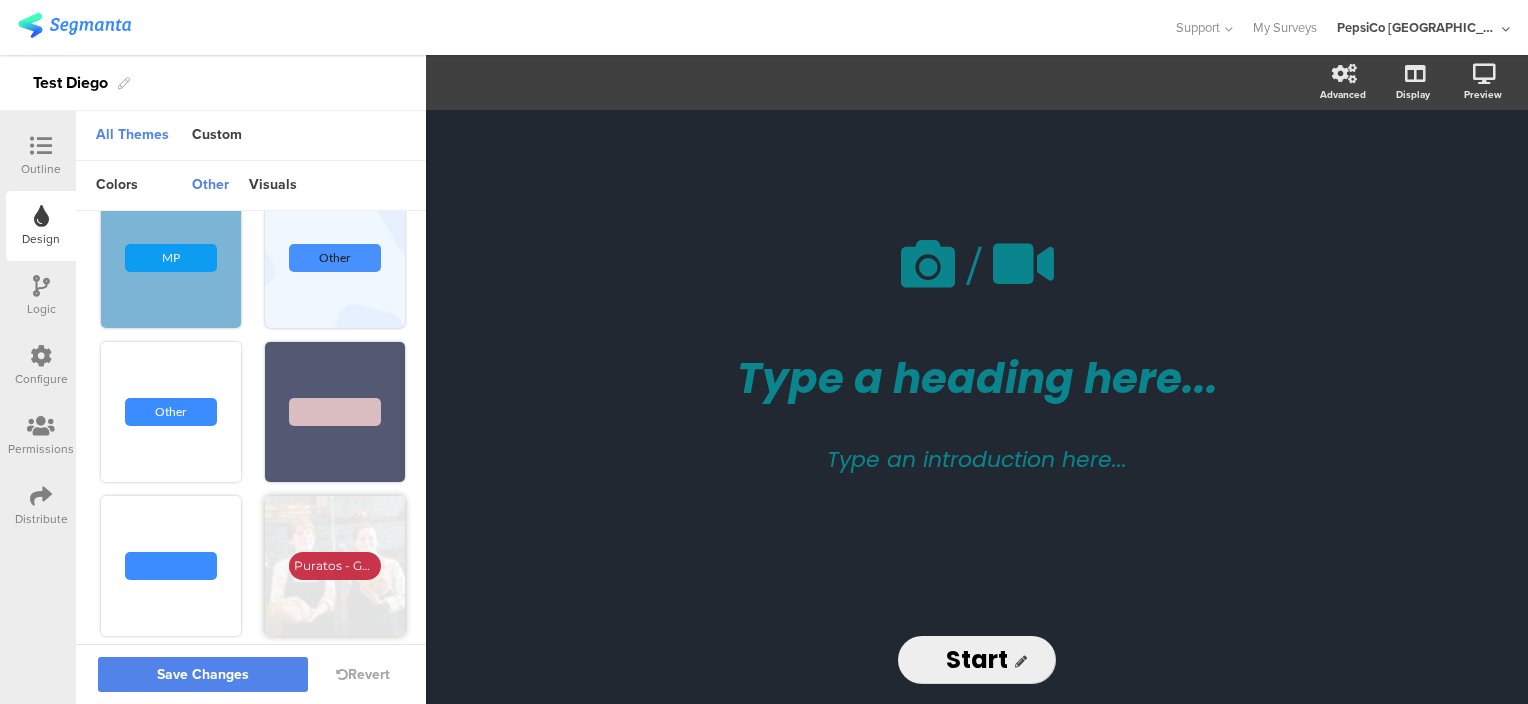 scroll, scrollTop: 684, scrollLeft: 0, axis: vertical 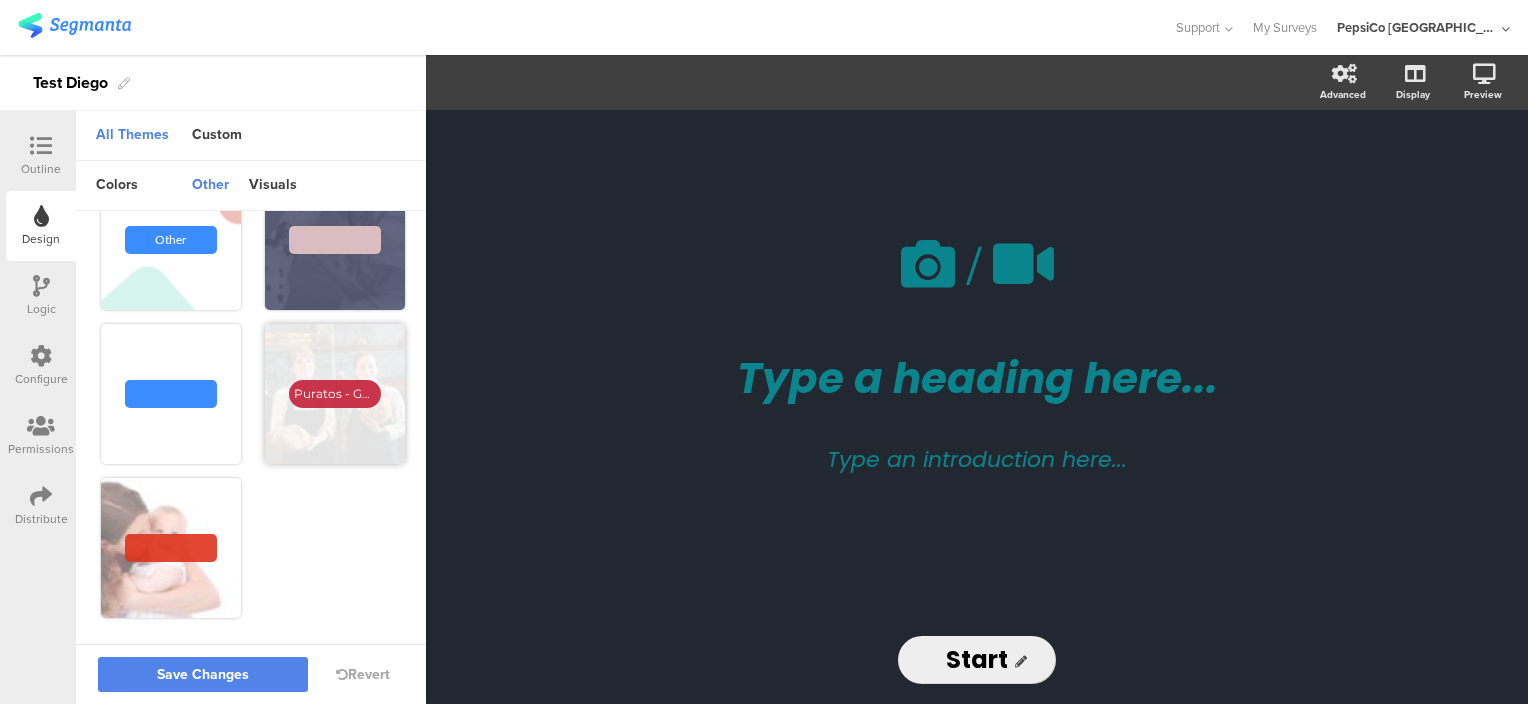 click on "Puratos - General (POC)" at bounding box center (335, 394) 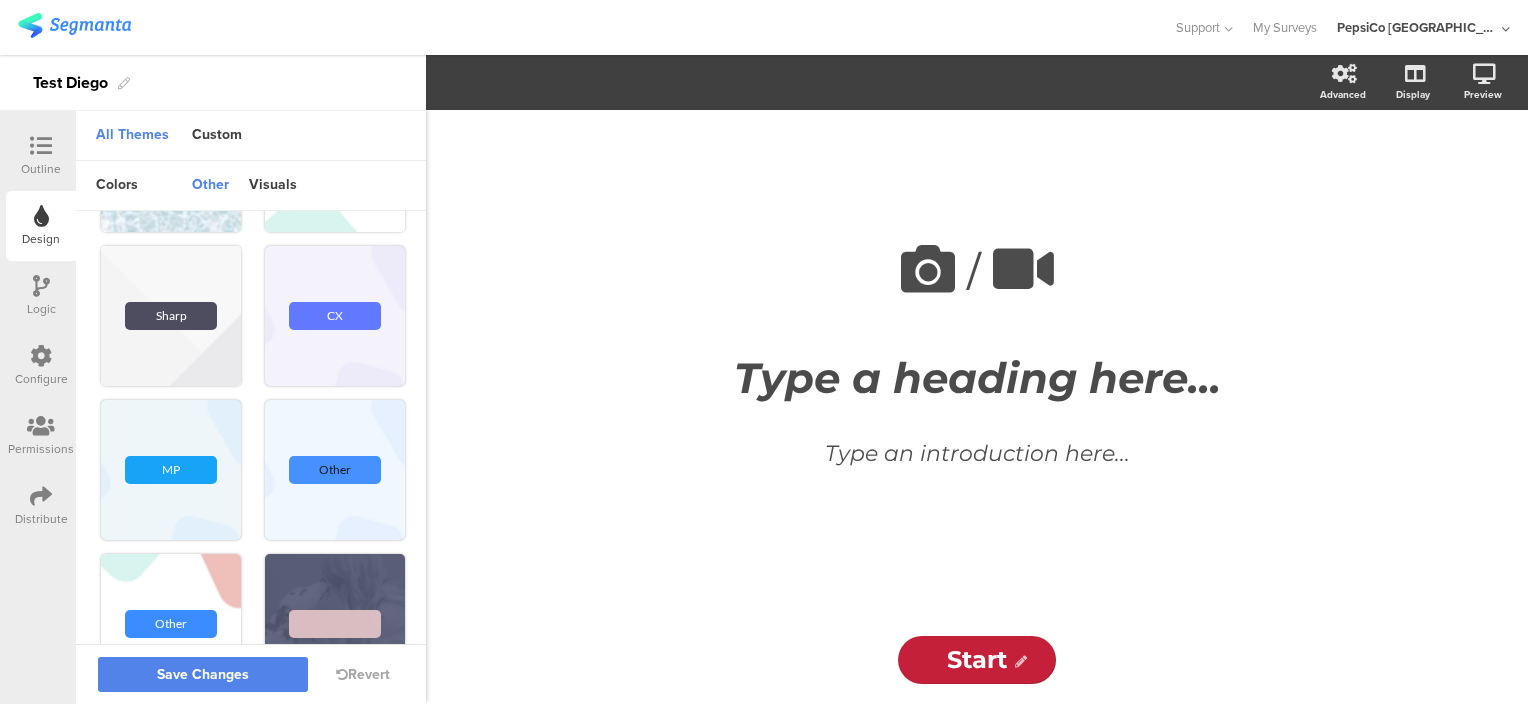 scroll, scrollTop: 0, scrollLeft: 0, axis: both 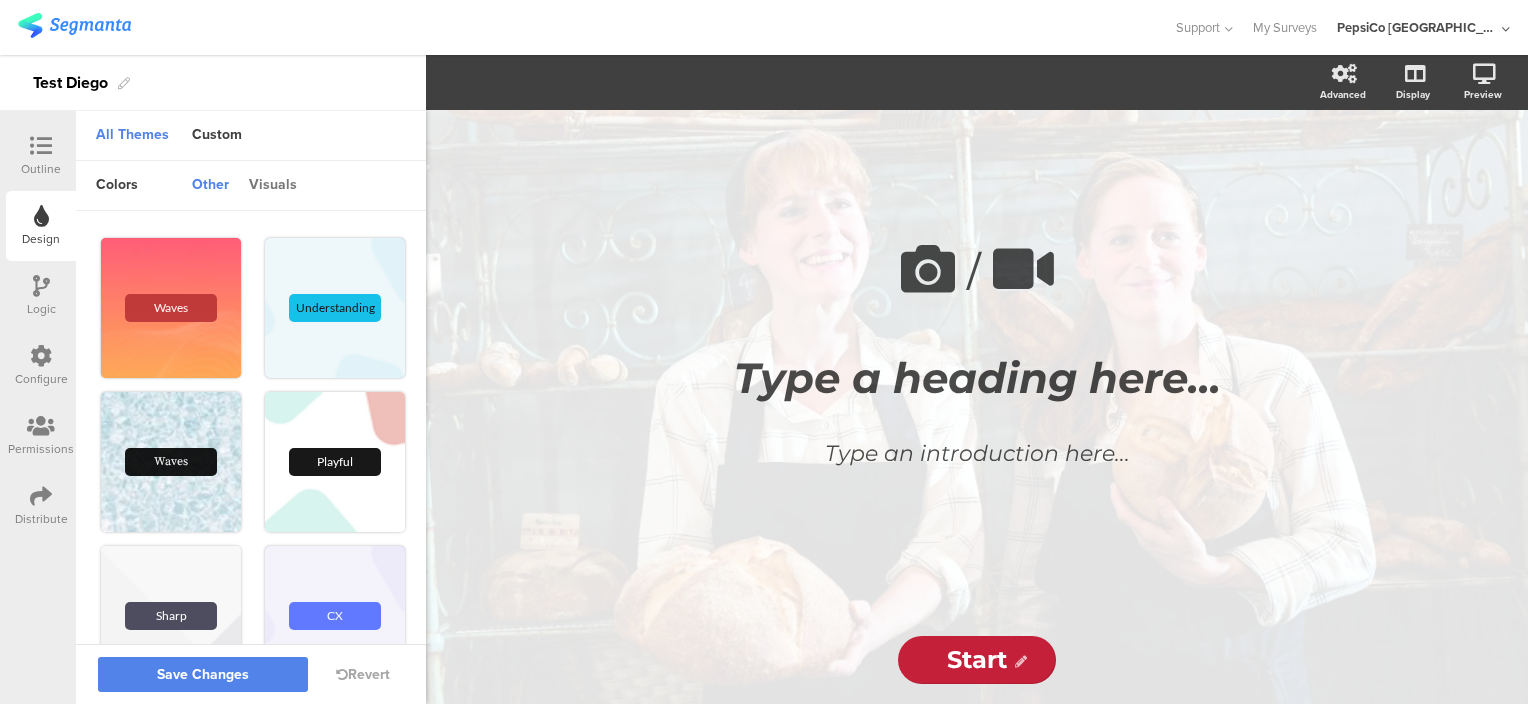 click on "visuals" at bounding box center (273, 186) 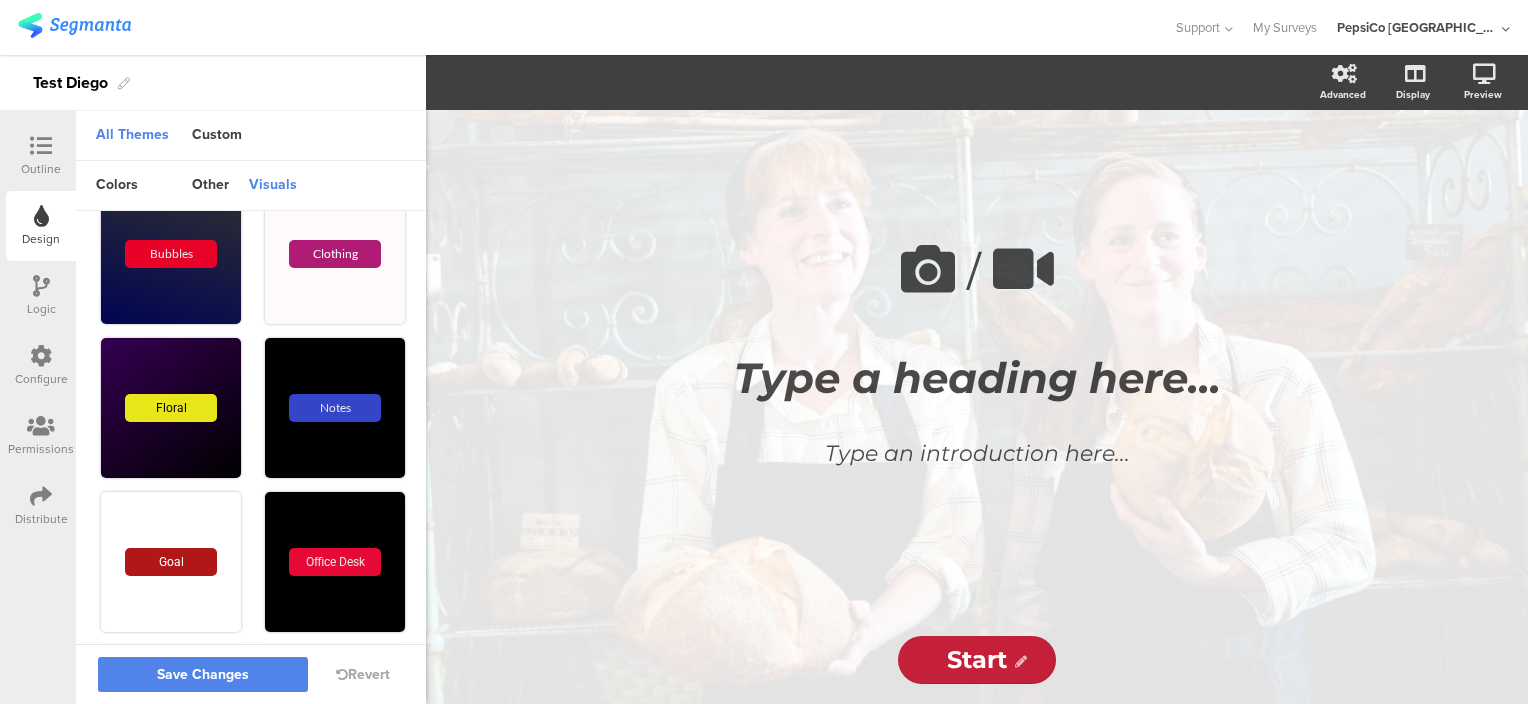 scroll, scrollTop: 1446, scrollLeft: 0, axis: vertical 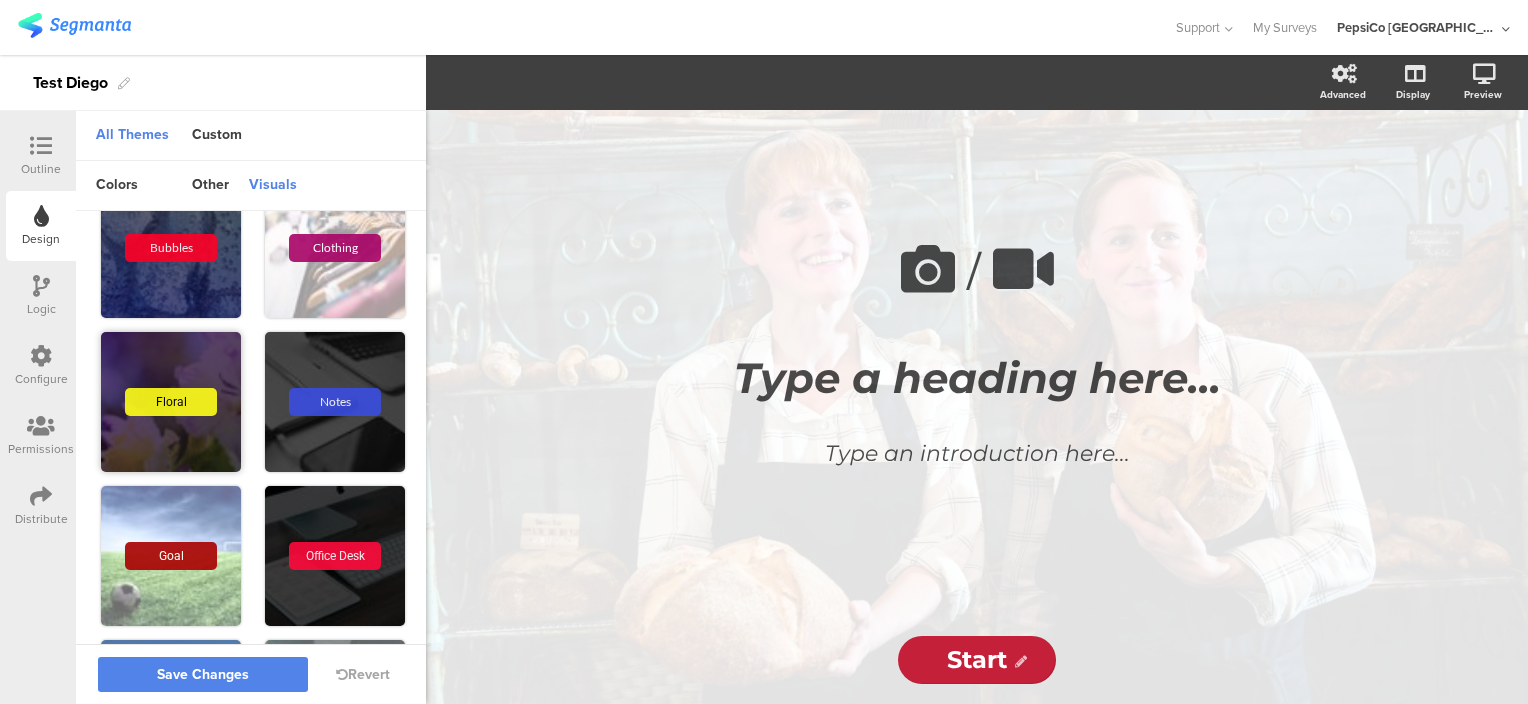 click on "Floral" at bounding box center (171, 402) 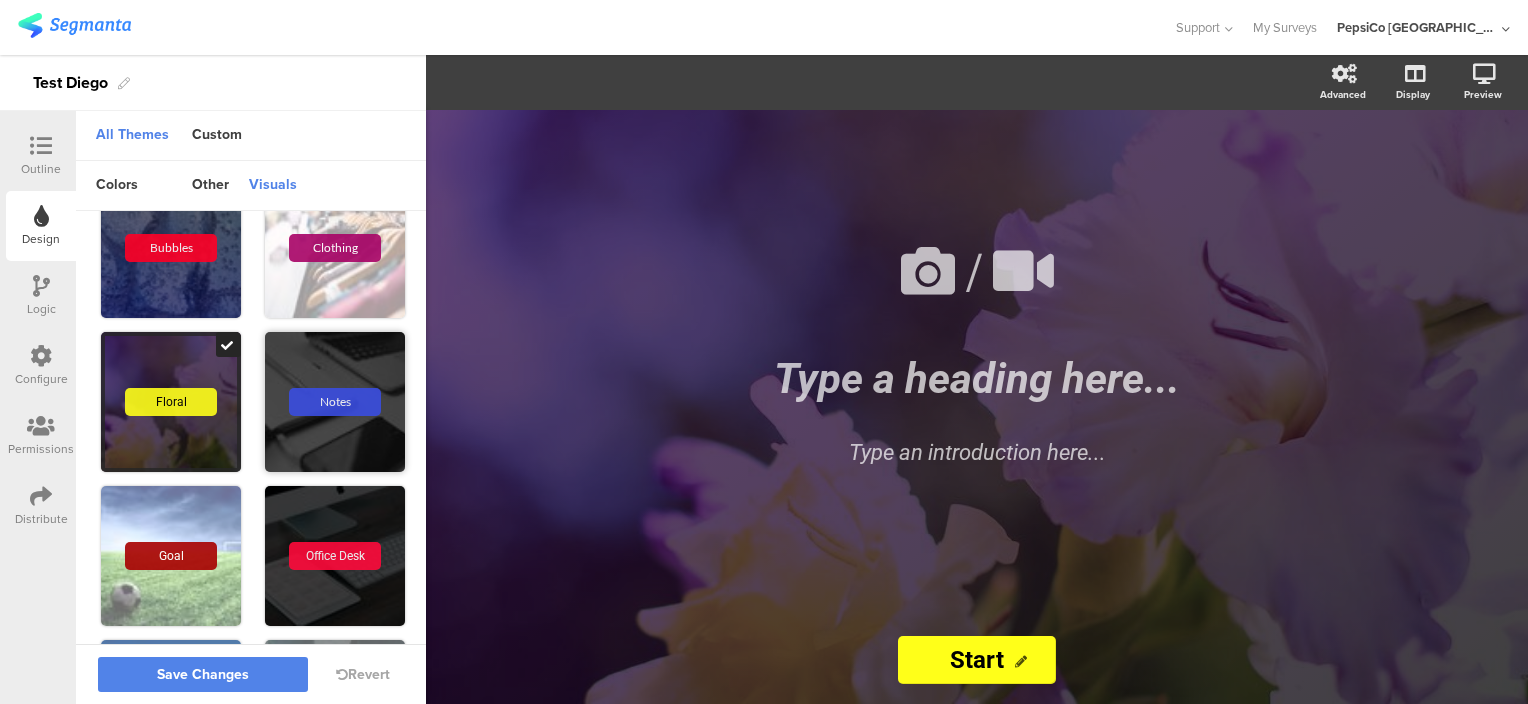 click on "Notes" at bounding box center (335, 402) 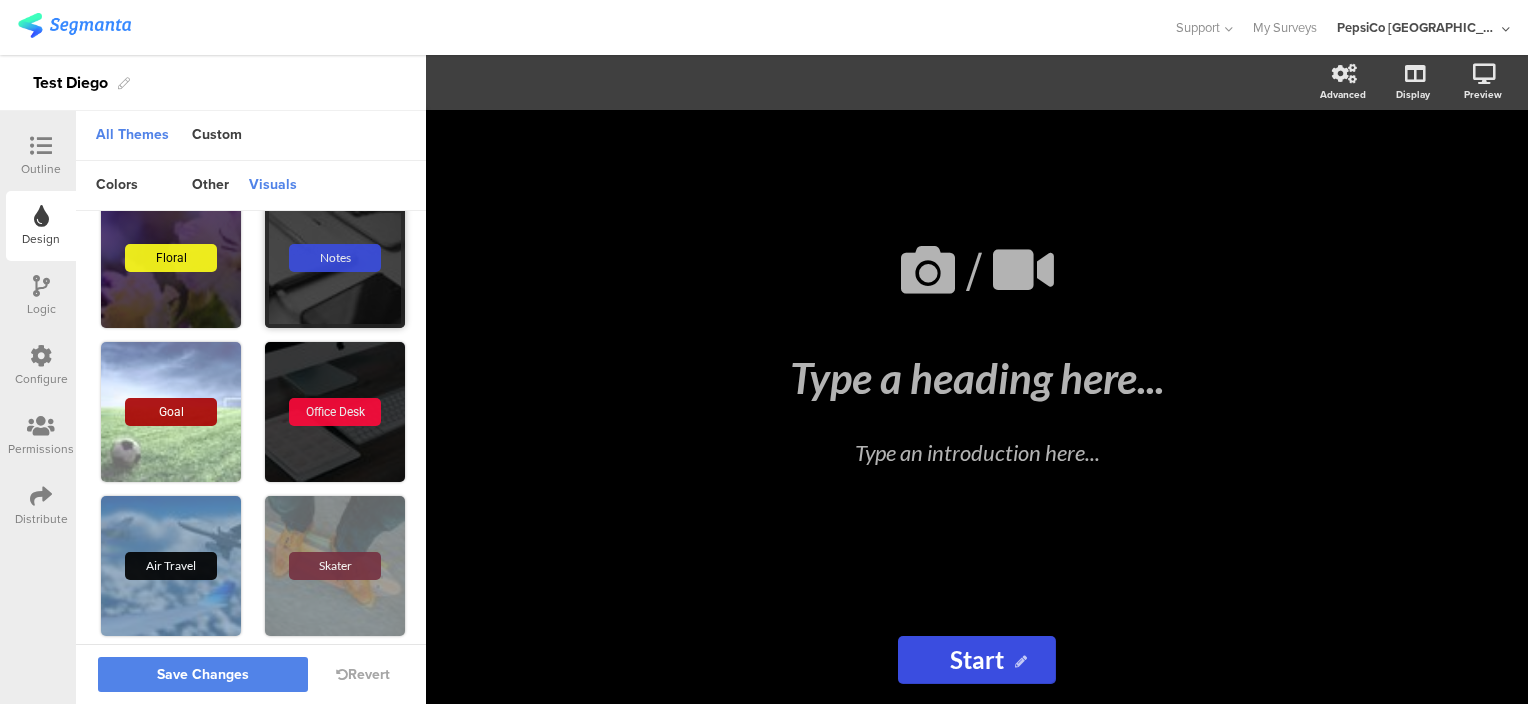 scroll, scrollTop: 1596, scrollLeft: 0, axis: vertical 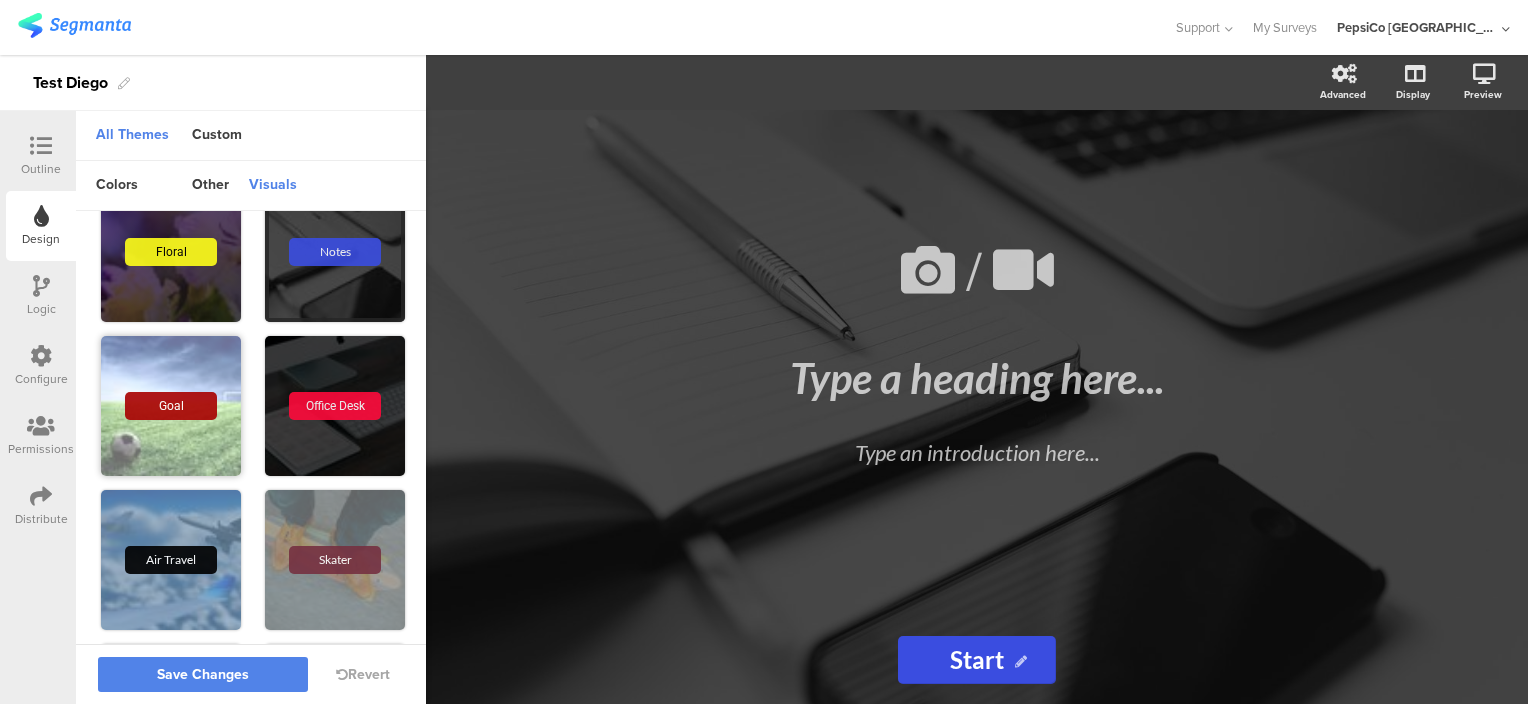 click on "Goal" at bounding box center [171, 406] 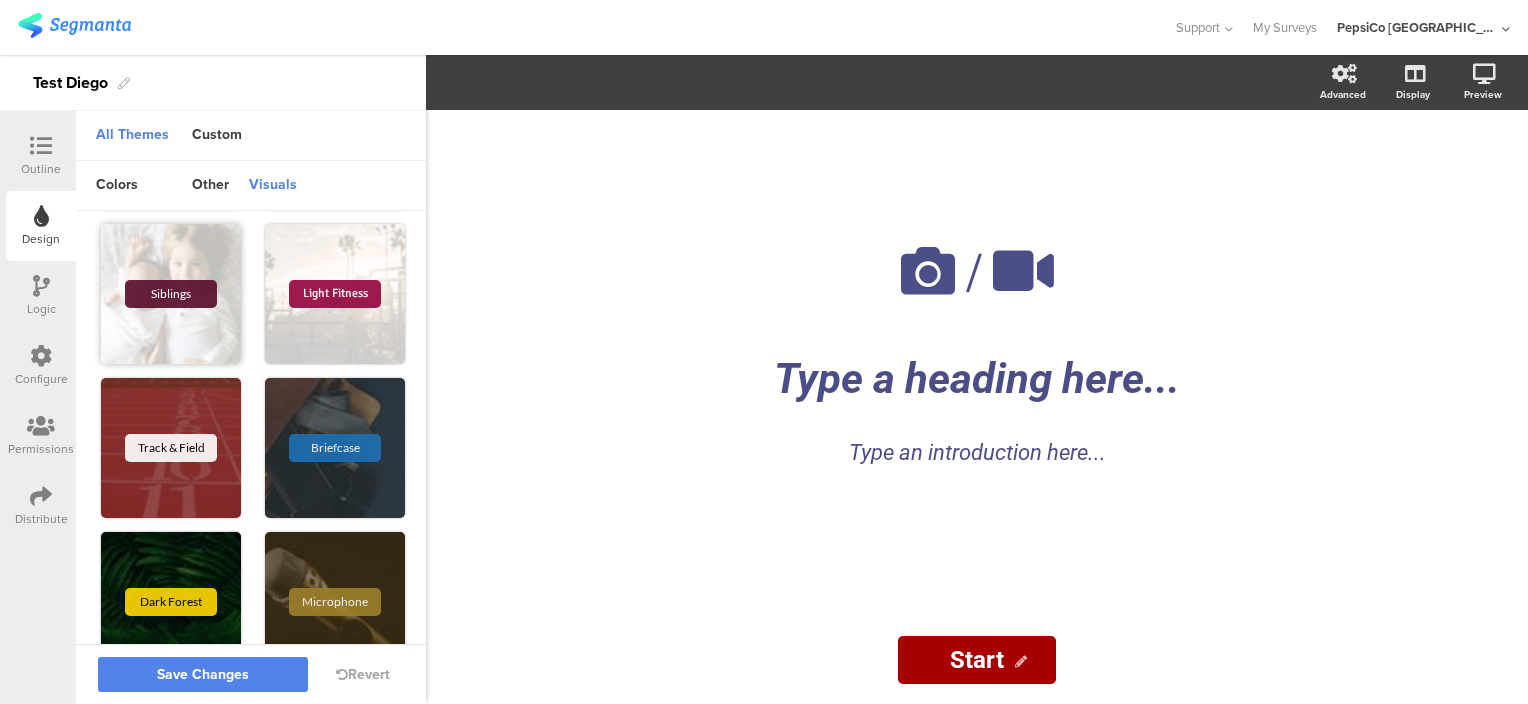 scroll, scrollTop: 782, scrollLeft: 0, axis: vertical 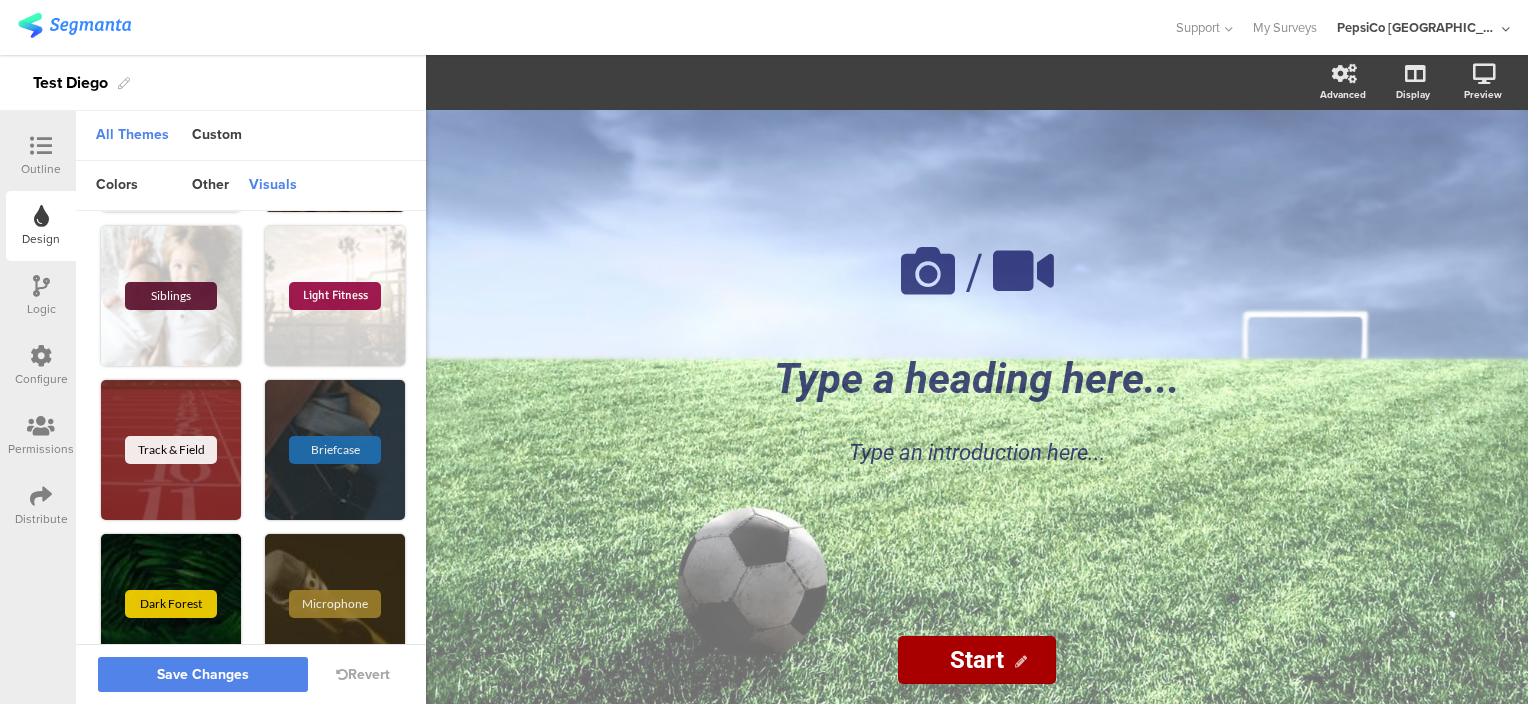 click on "Logic" at bounding box center (41, 296) 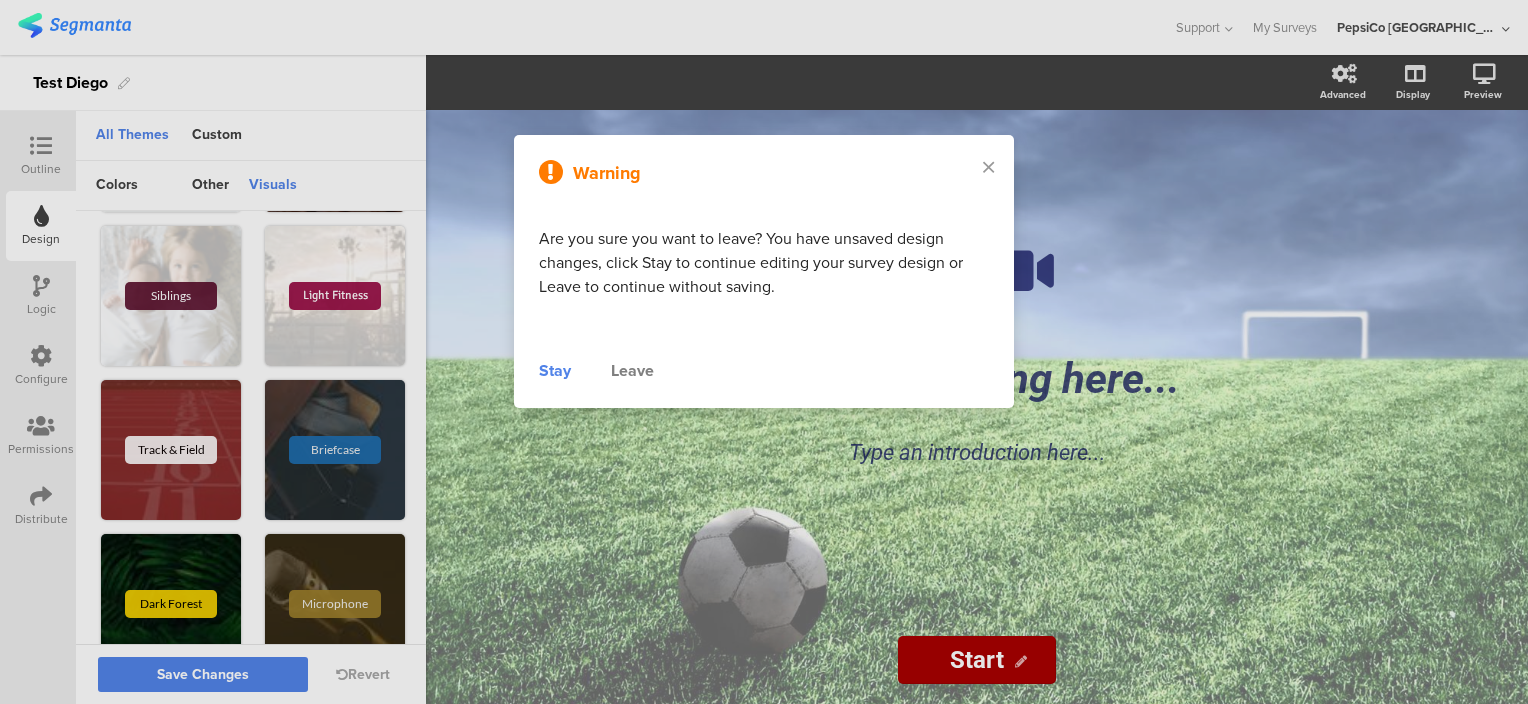 click on "Leave" at bounding box center [632, 371] 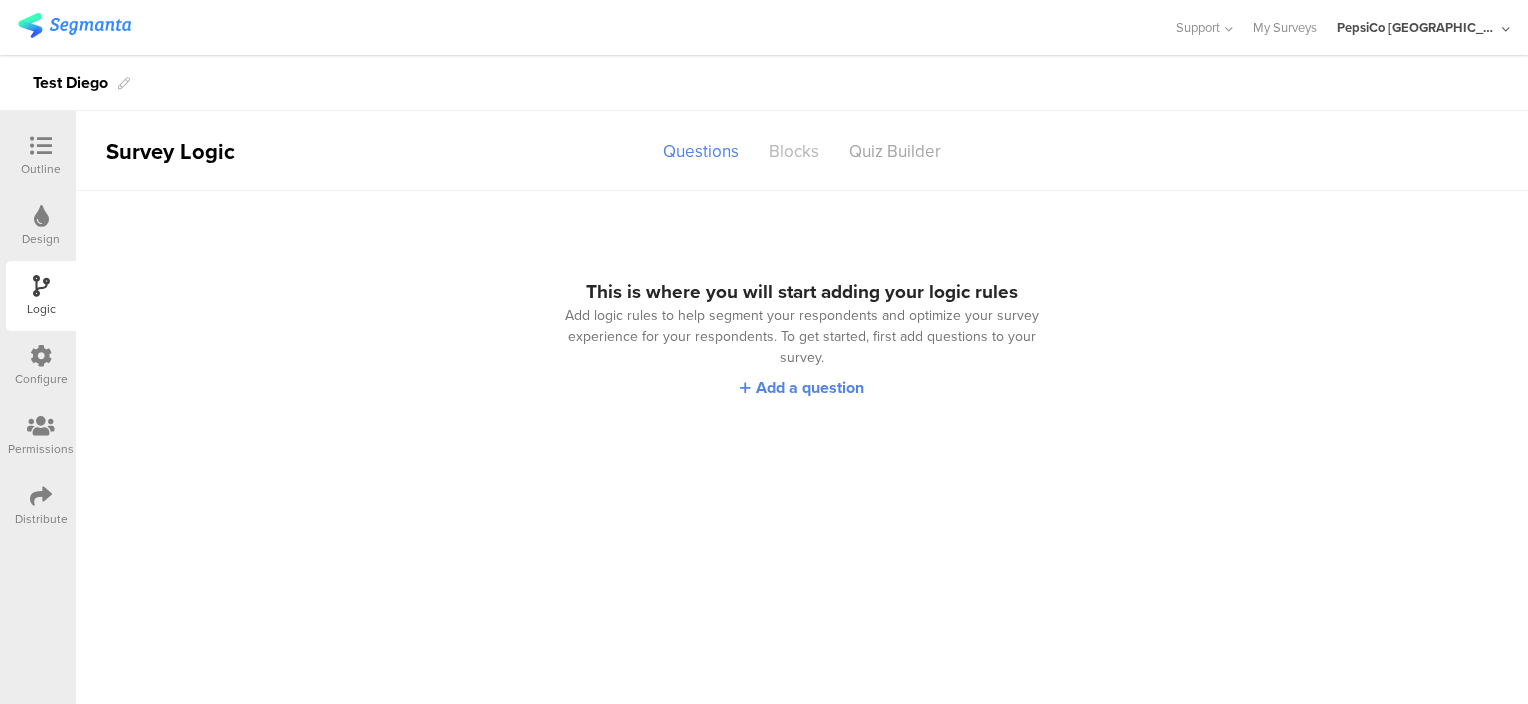 click on "Blocks" at bounding box center (794, 151) 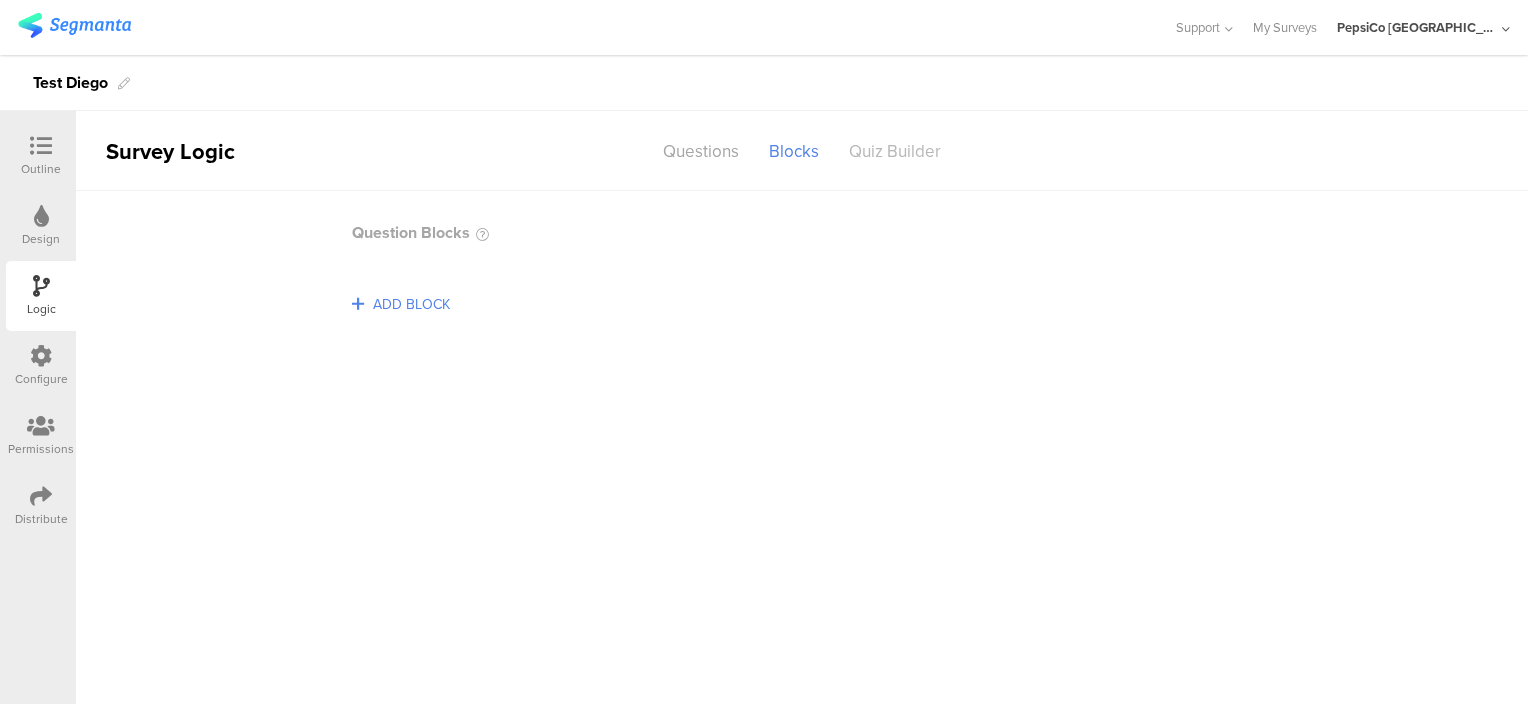 click on "Quiz Builder" at bounding box center [895, 151] 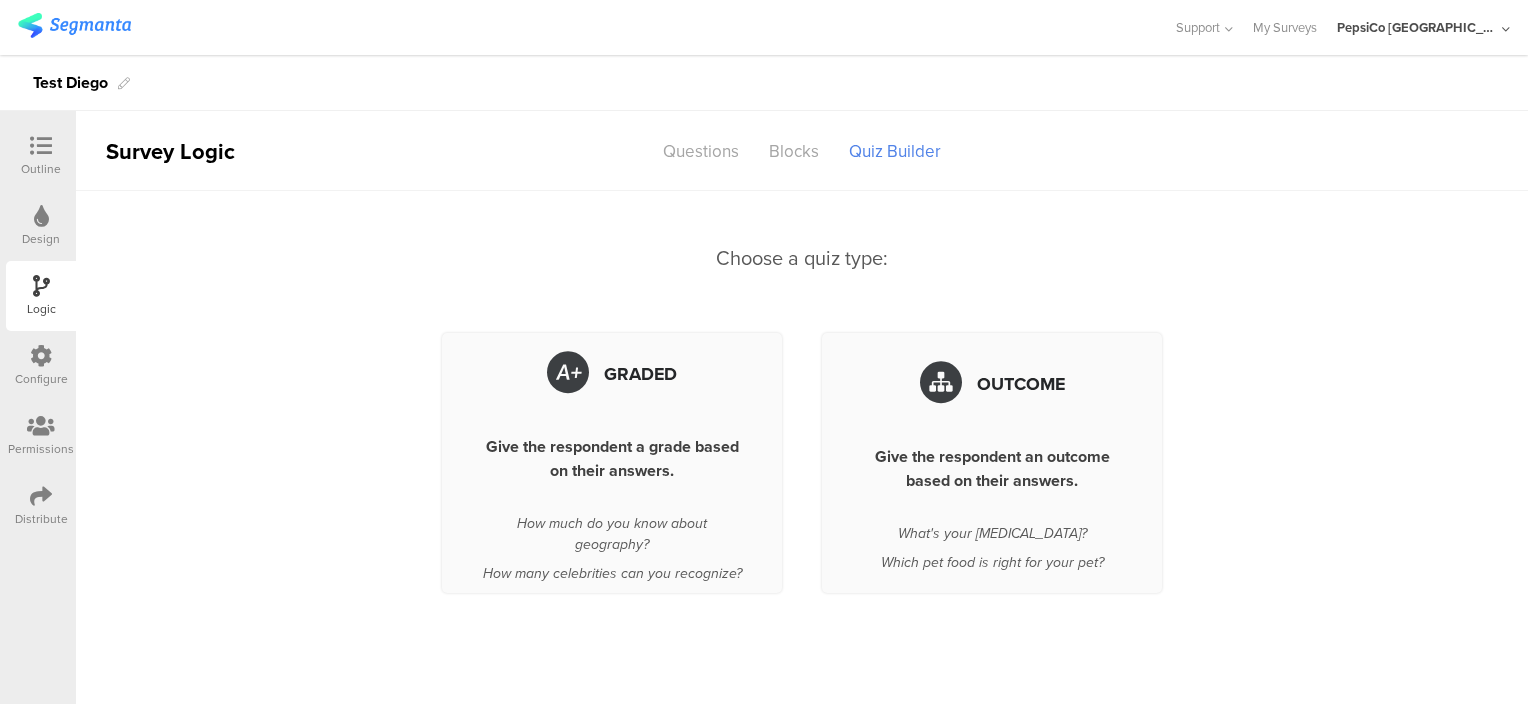 click on "Configure" at bounding box center [41, 379] 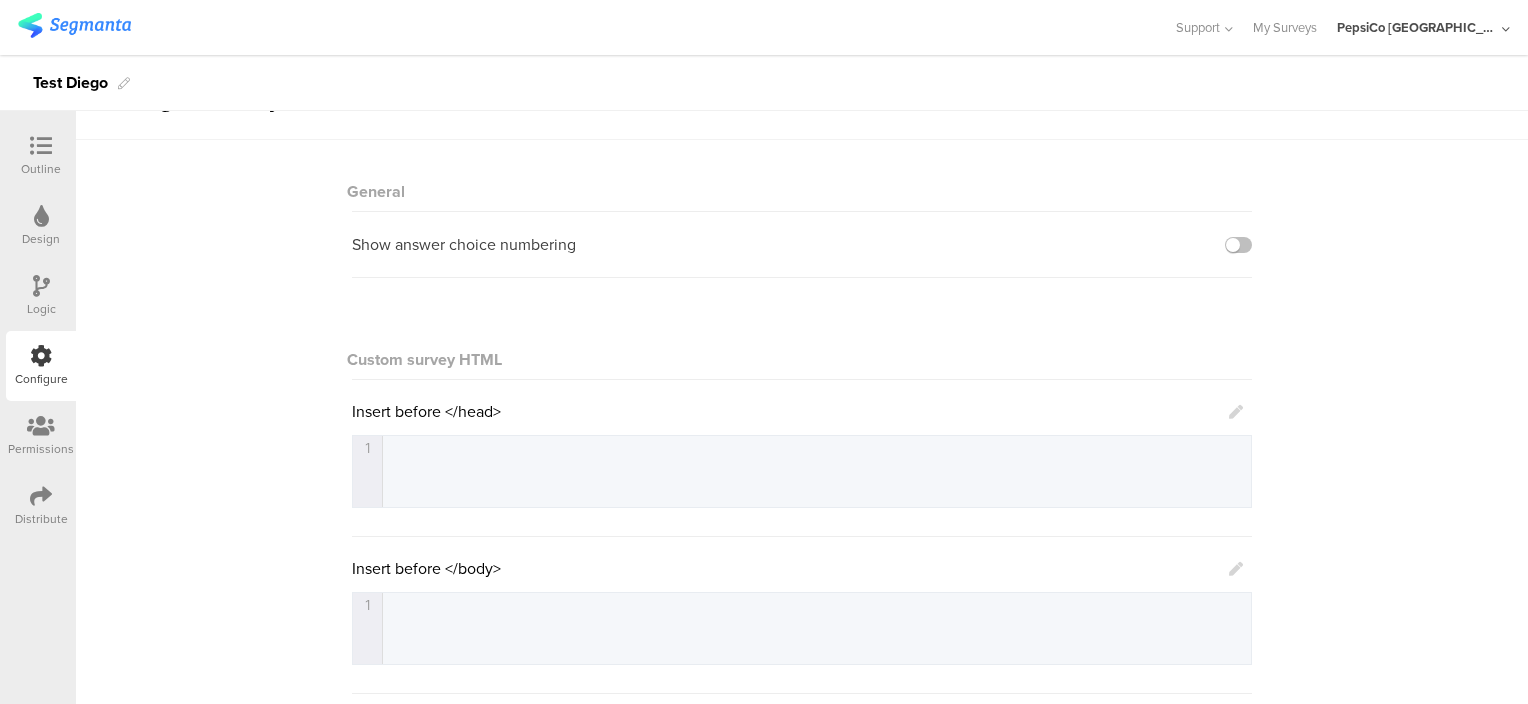 scroll, scrollTop: 52, scrollLeft: 0, axis: vertical 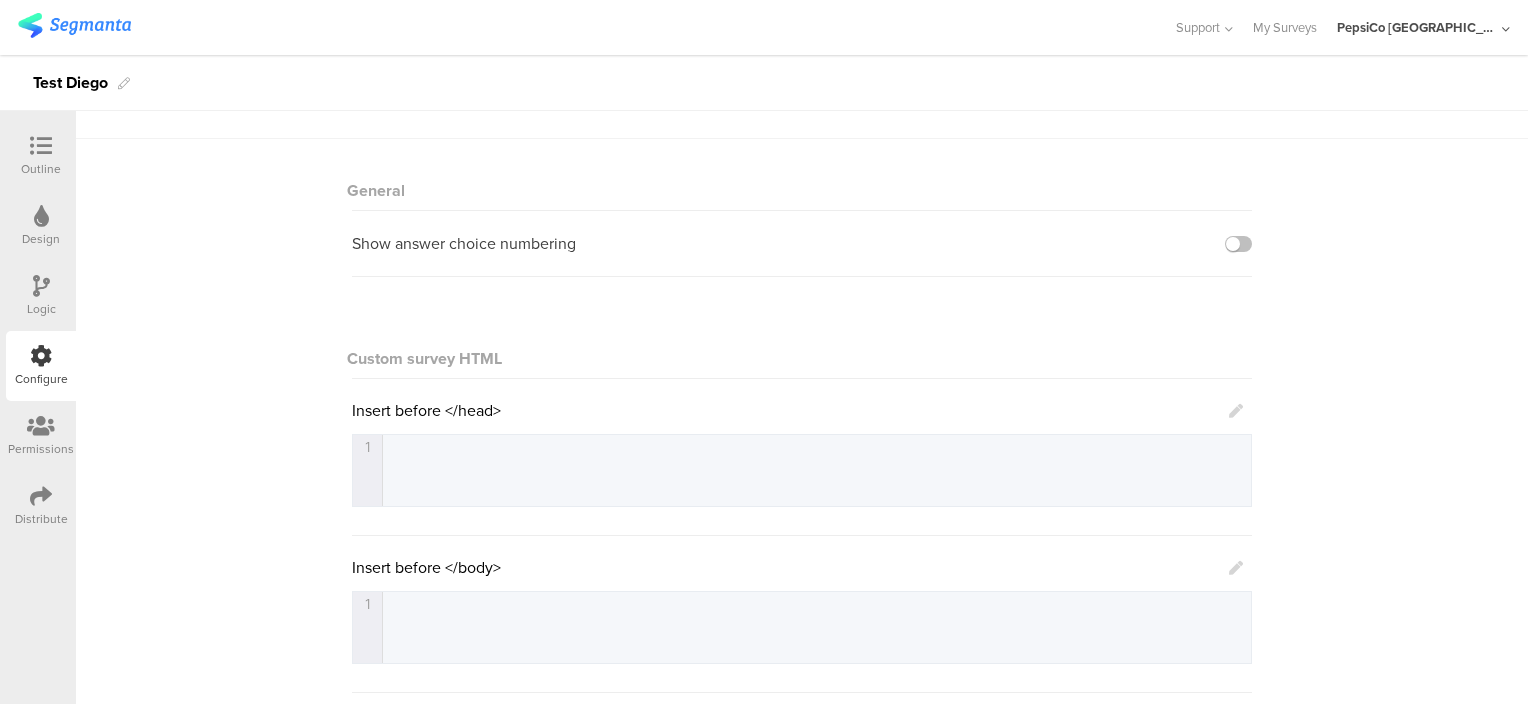 click on "1   1 ​" at bounding box center [827, 495] 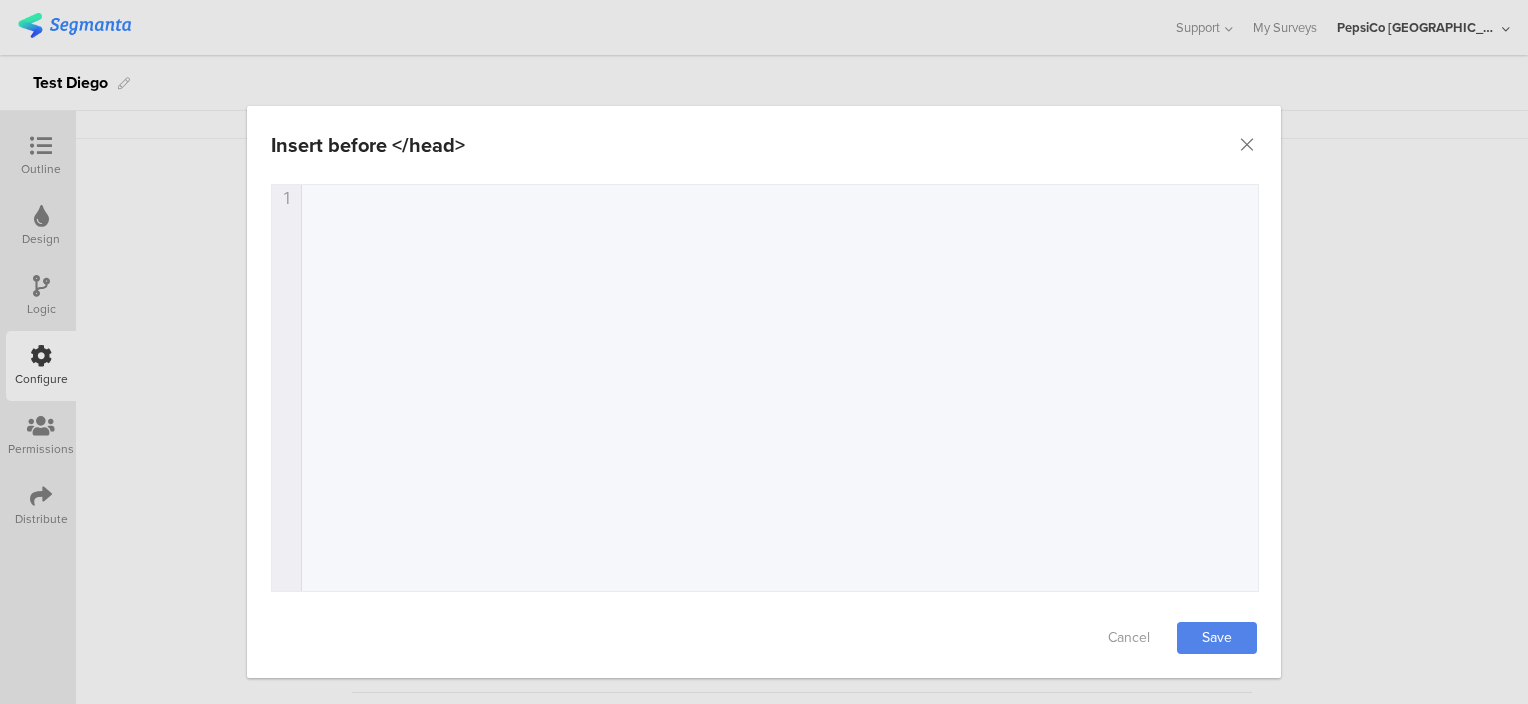 click on "1   1 ​" at bounding box center (790, 413) 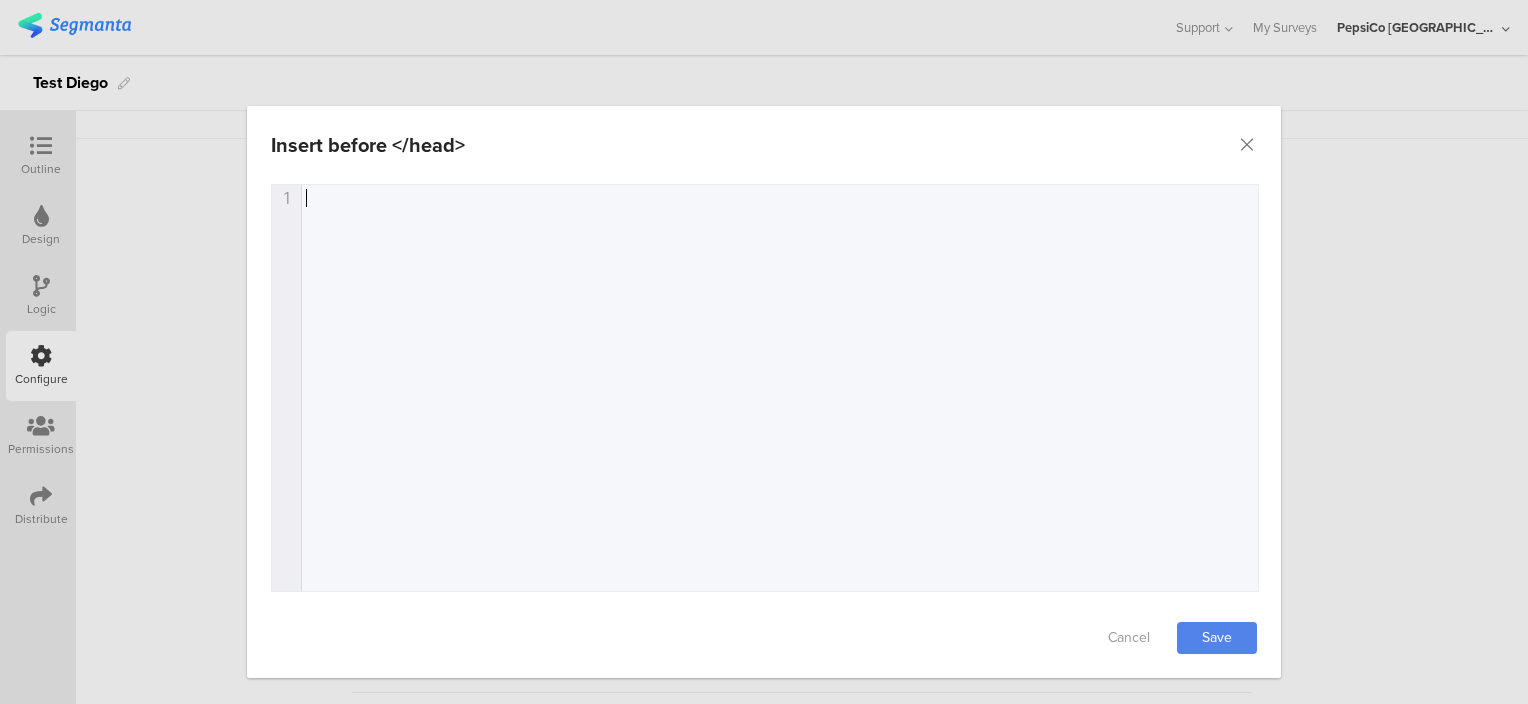click on "1   1 ​" at bounding box center (790, 413) 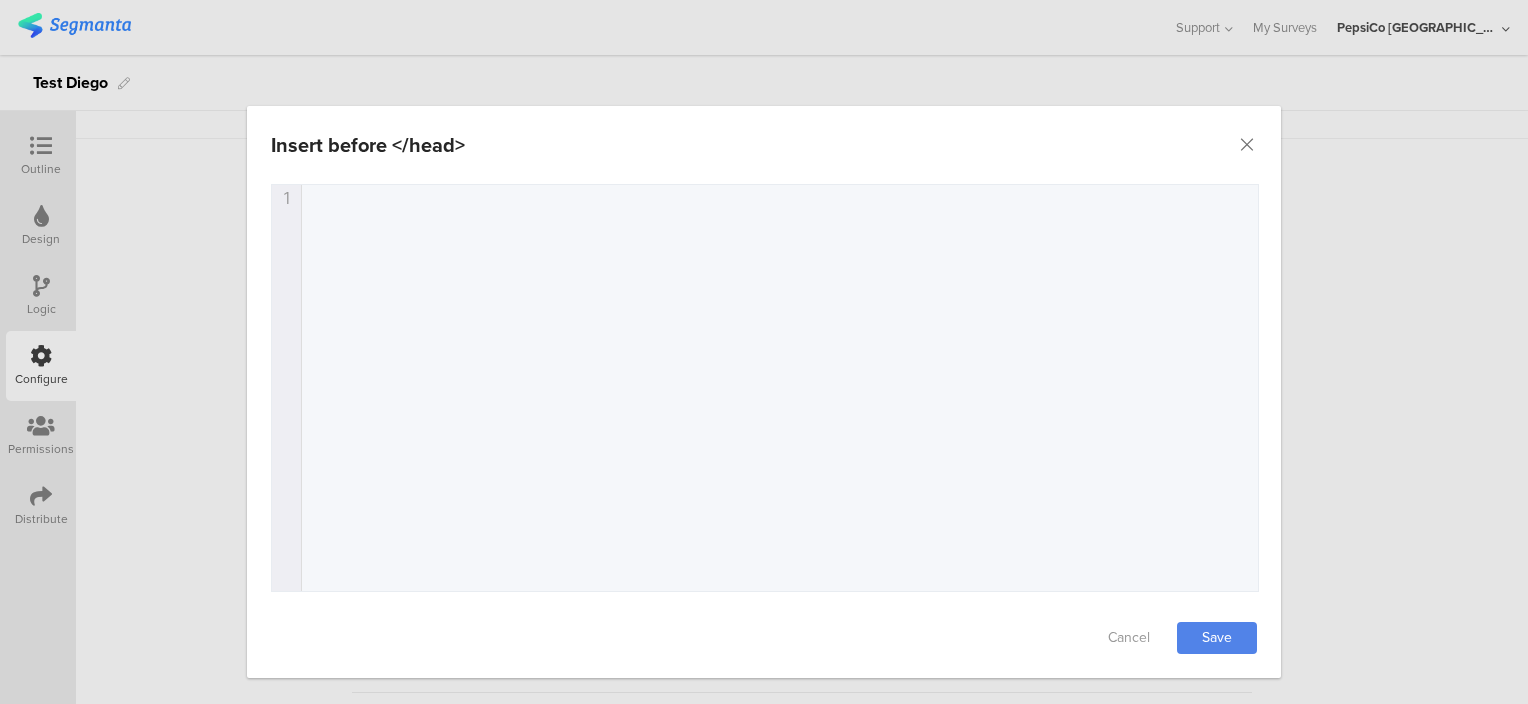 click on "1   1 ​" at bounding box center [790, 413] 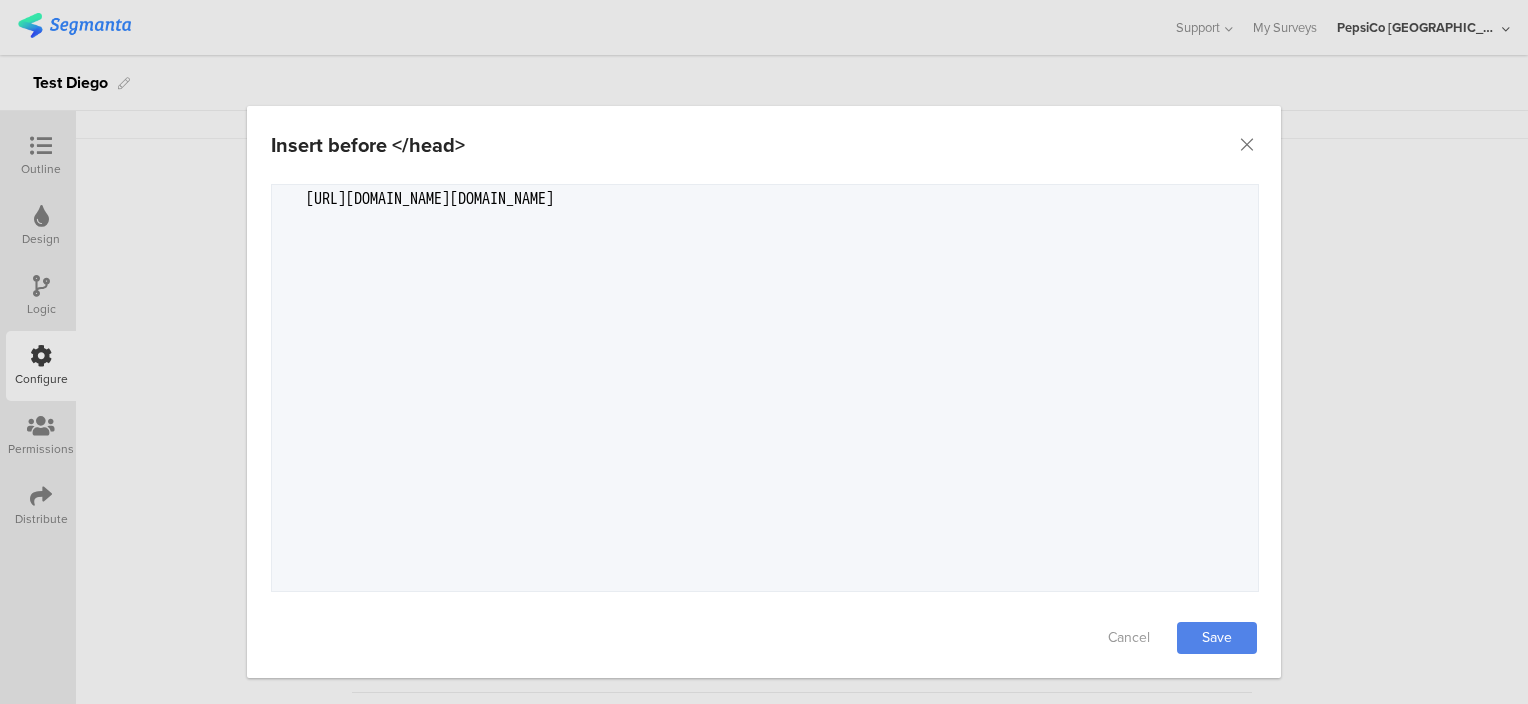 scroll, scrollTop: 0, scrollLeft: 1848, axis: horizontal 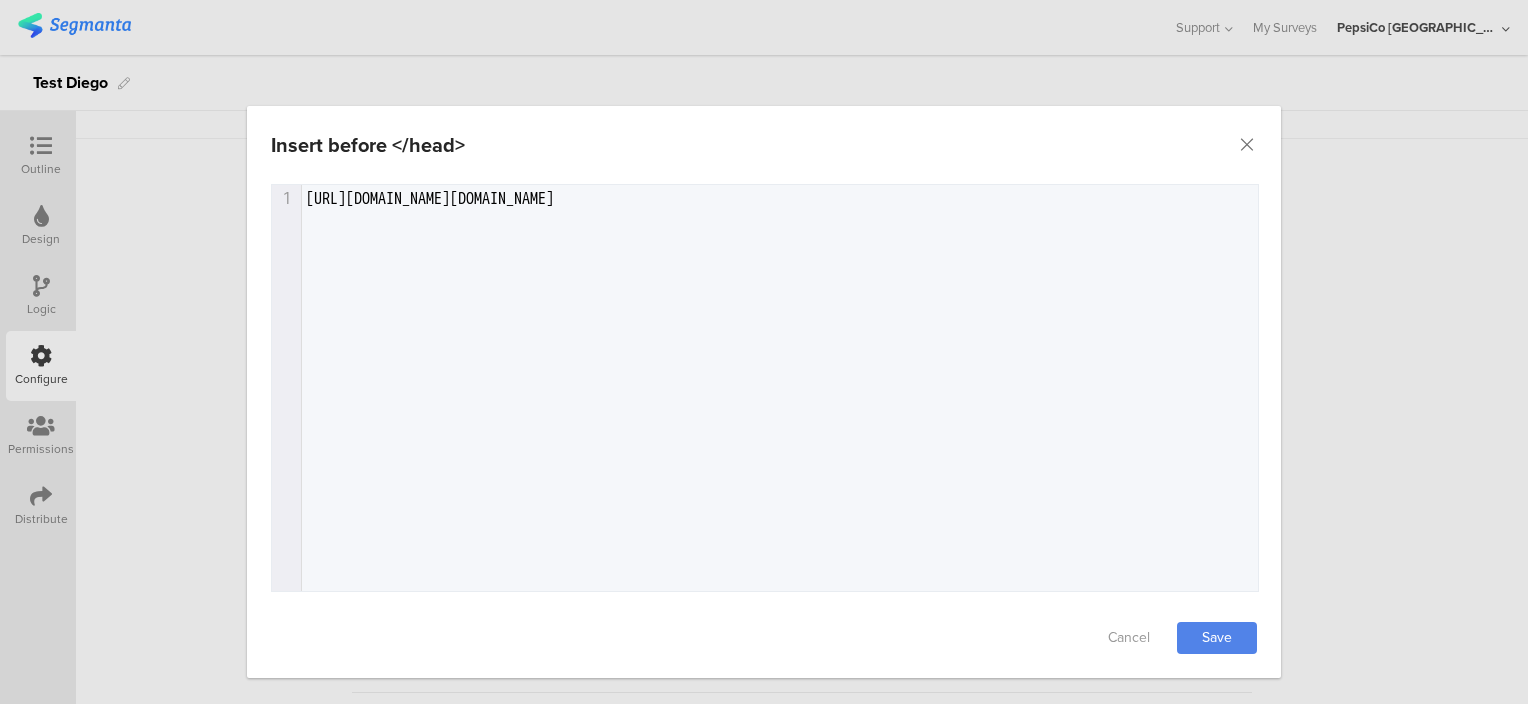 click on "Cancel     Save" at bounding box center (764, 638) 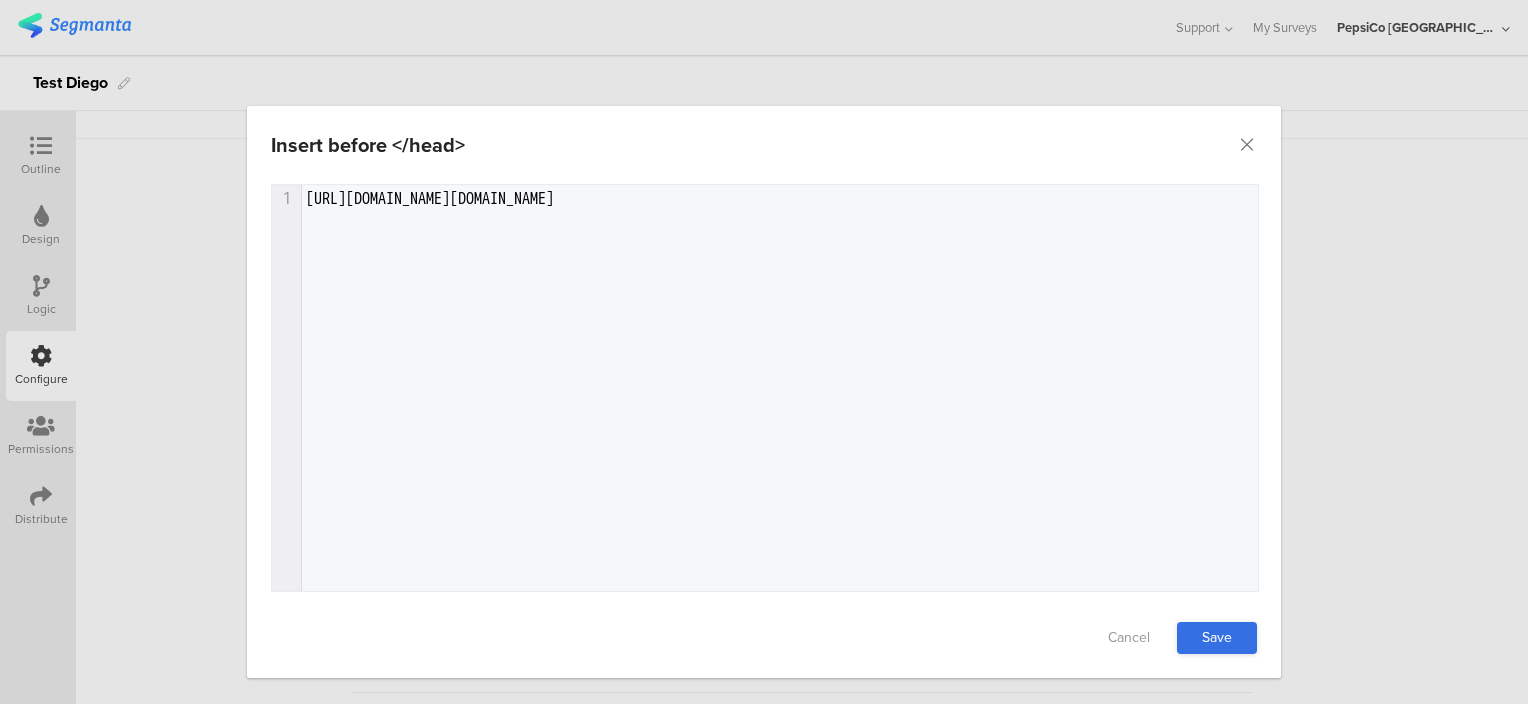 click on "Save" at bounding box center [1217, 638] 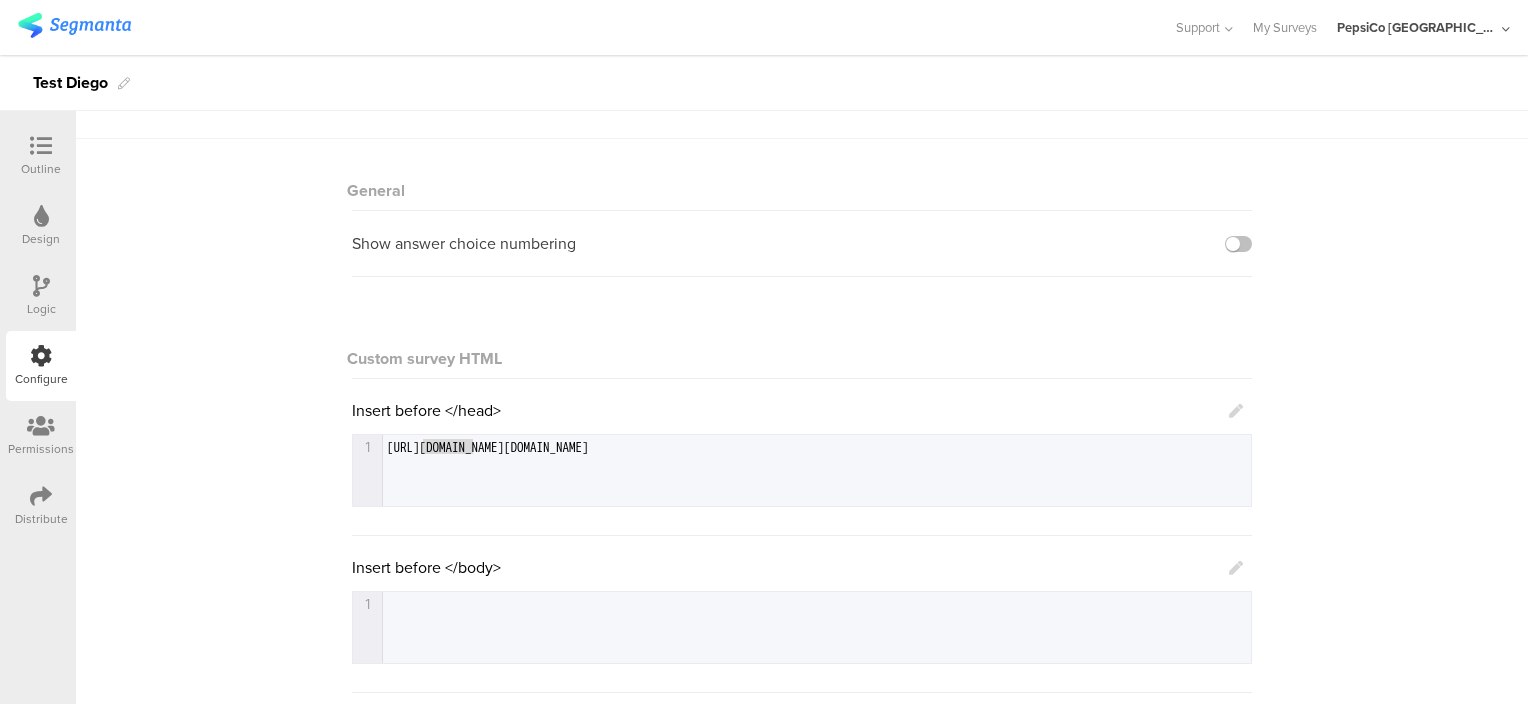 drag, startPoint x: 416, startPoint y: 447, endPoint x: 1527, endPoint y: 560, distance: 1116.7318 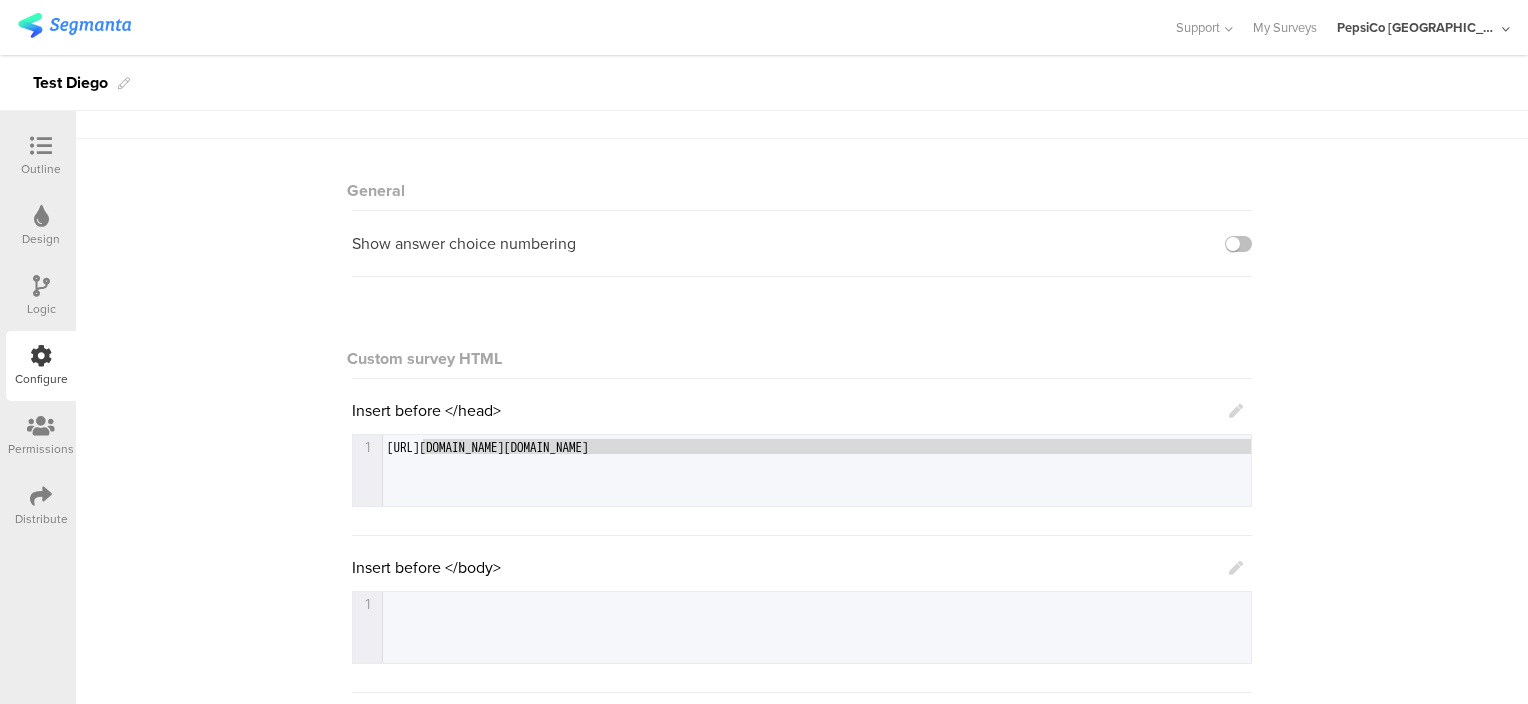click at bounding box center [1236, 411] 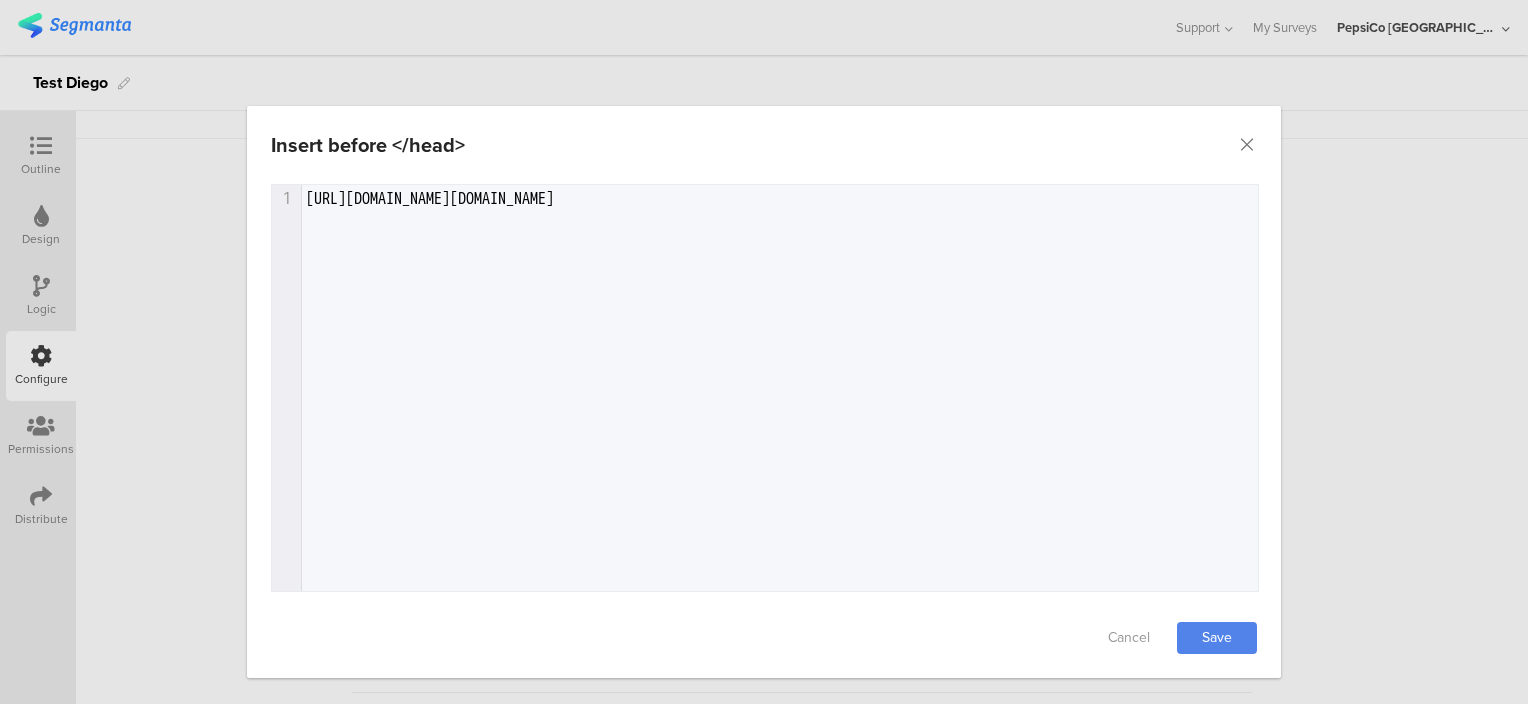 scroll, scrollTop: 0, scrollLeft: 1848, axis: horizontal 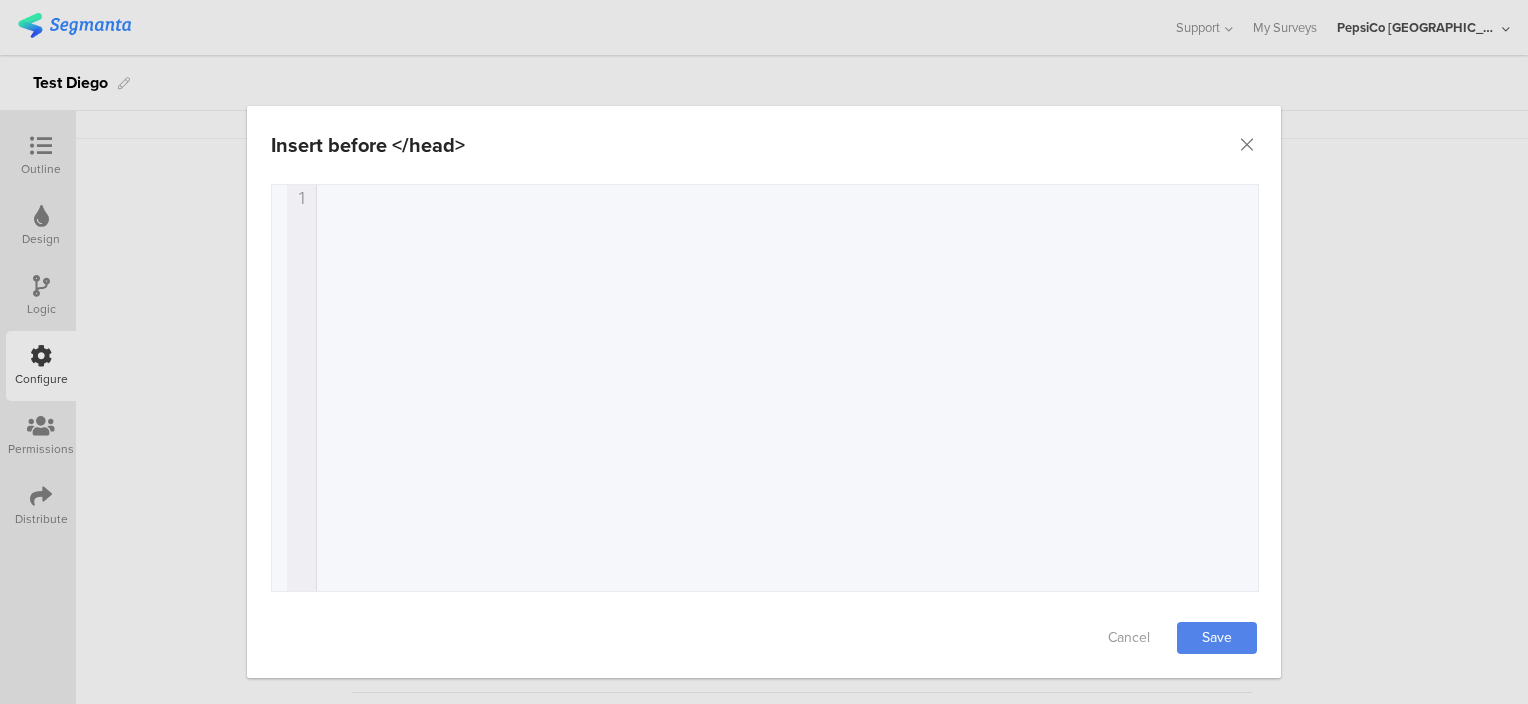 type on "91e877d&response_mode=fragment&response_type=code&scope=openid&nonce=201412b9-9ce8-491c-8542-cc711b66b0d1" 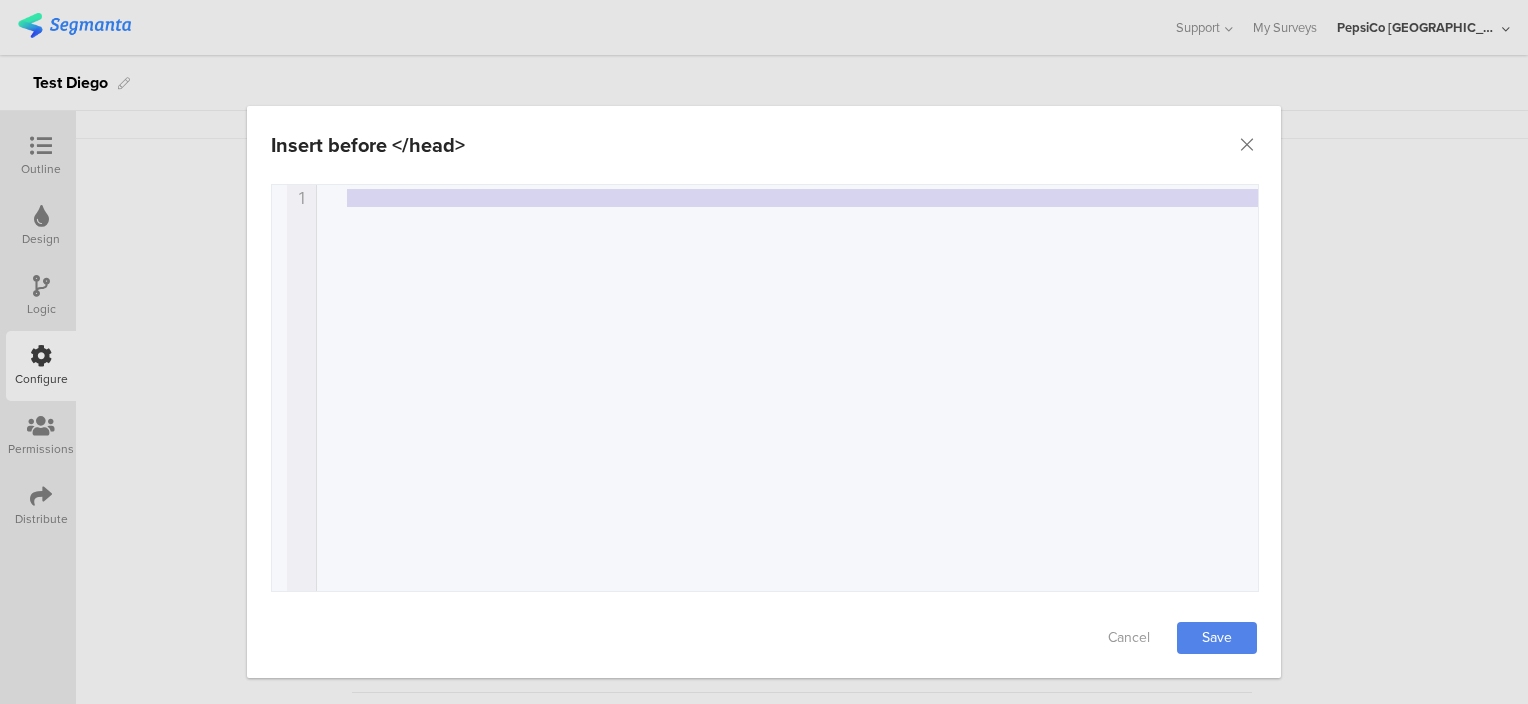 drag, startPoint x: 323, startPoint y: 210, endPoint x: 320, endPoint y: 199, distance: 11.401754 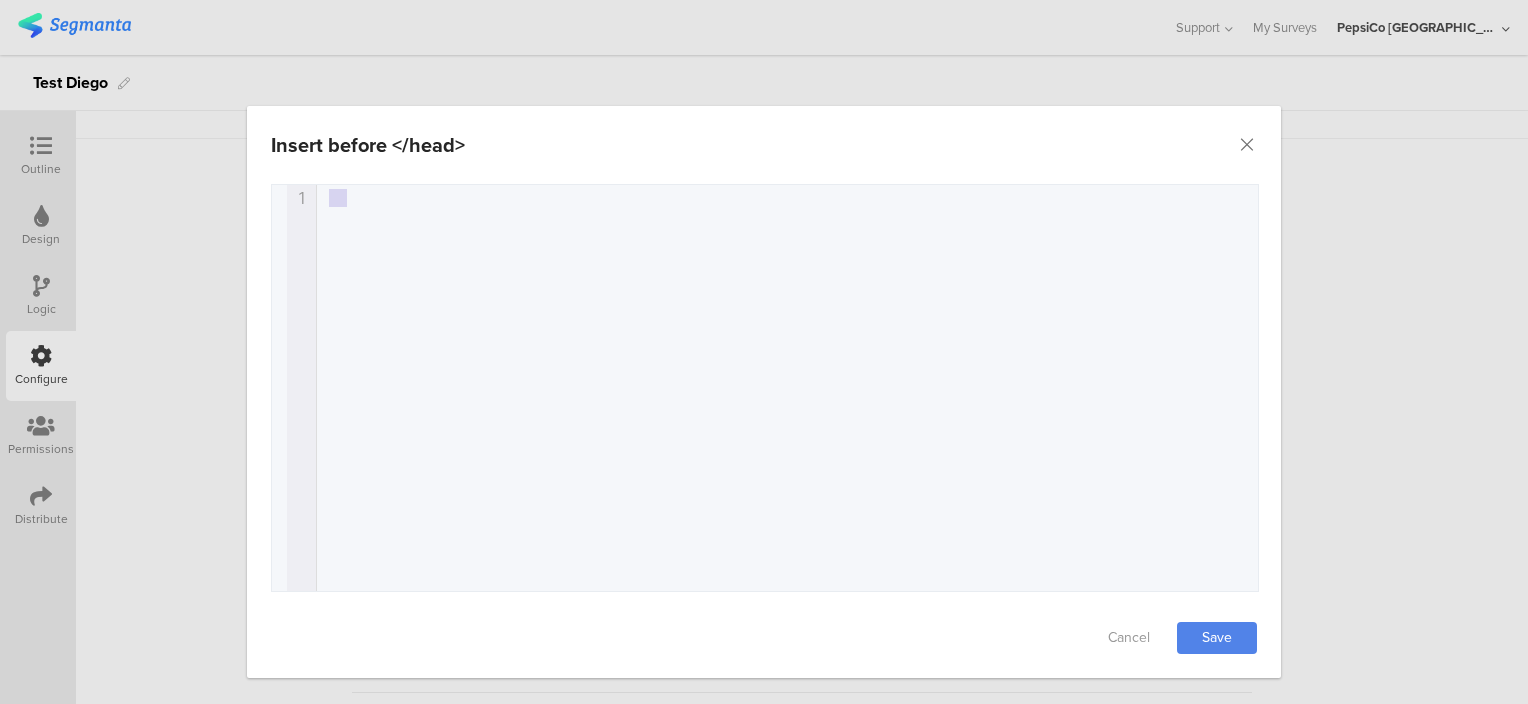 type on "b12" 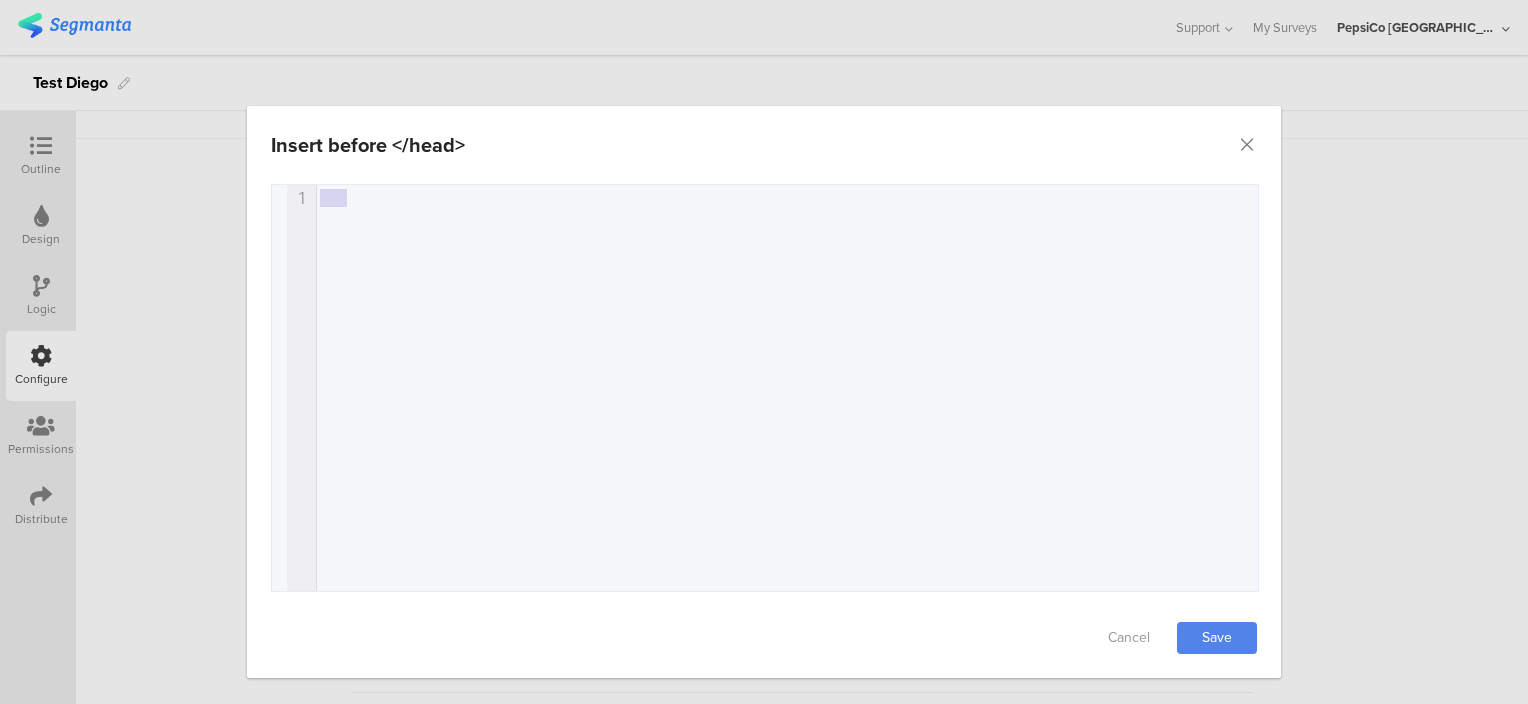 click on "https://login.segmanta.com/auth/realms/app/protocol/openid-connect/auth?client_id=dashboard&redirect_uri=https%3A%2F%2Fapp.segmanta.com%2Fdashboard%2Faccount%2F3744%2Fsurveys%2F&state=be02e5a9-97b2-4046-830a-3eb1291e877d&response_mode=fragment&response_type=code&scope=openid&nonce=201412b9-9ce8-491c-8542-cc711b66b0d1" at bounding box center [-1403, 199] 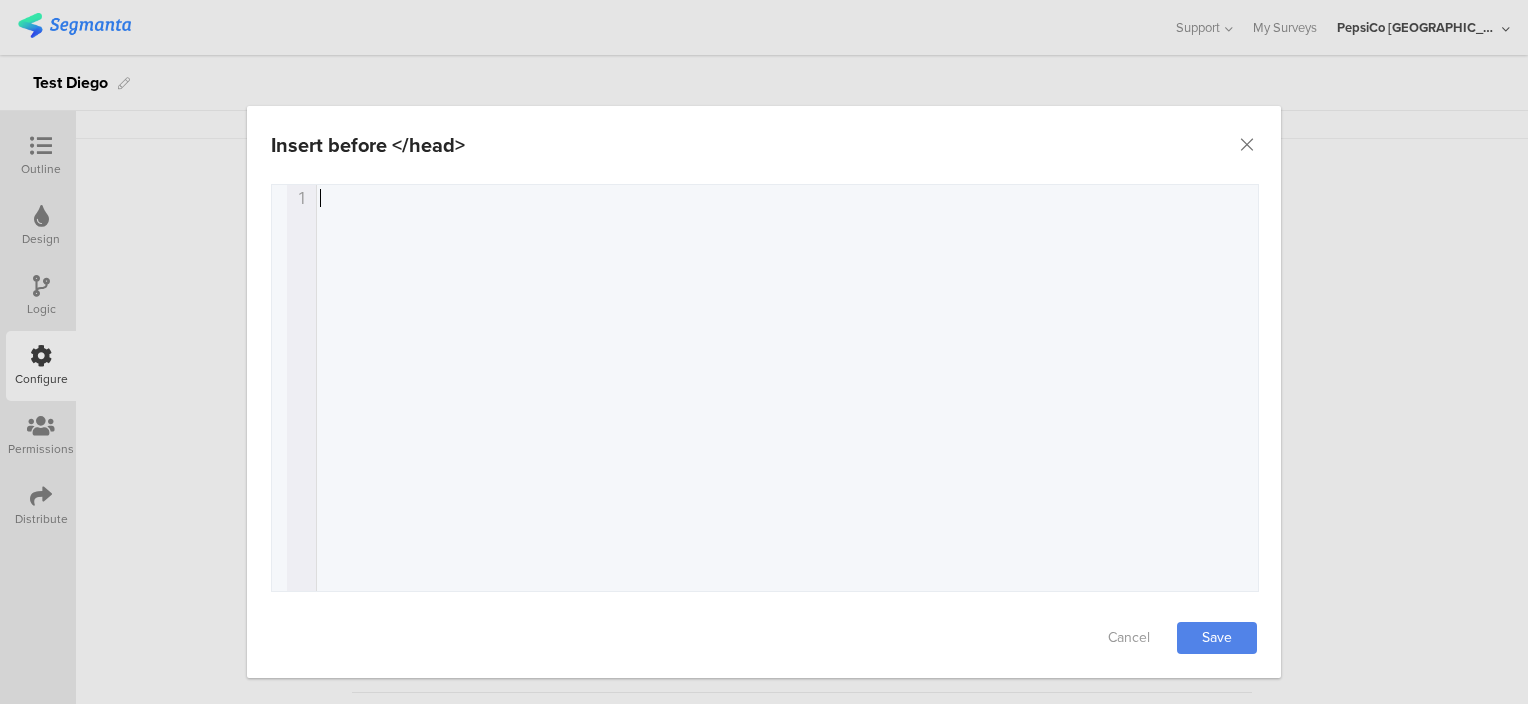 click on "x   1 https://login.segmanta.com/auth/realms/app/protocol/openid-connect/auth?client_id=dashboard&redirect_uri=https%3A%2F%2Fapp.segmanta.com%2Fdashboard%2Faccount%2F3744%2Fsurveys%2F&state=be02e5a9-97b2-4046-830a-3eb1291e877d&response_mode=fragment&response_type=code&scope=openid&nonce=201412b9-9ce8-491c-8542-cc711b66b0d1" at bounding box center [790, 413] 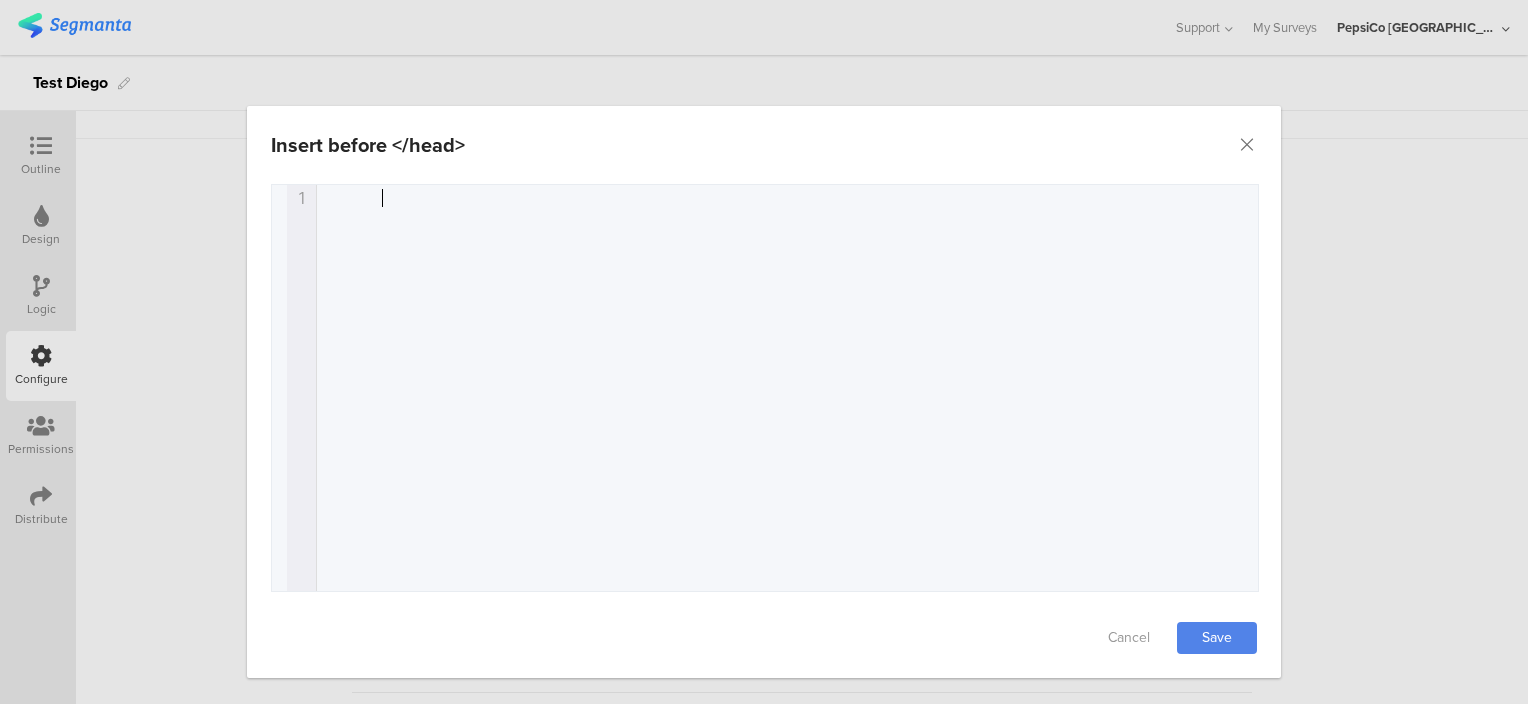 type on "https://login.segmanta.com/auth/realms/app/protocol/openid-connect/auth?client_id=dashboard&redirect_uri=https%3A%2F%2Fapp.segmanta.com%2Fdashboard%2Faccount%2F3744%2Fsurveys%2F&state=be02e5a9-97b2-4046-830a-3eb1291e8" 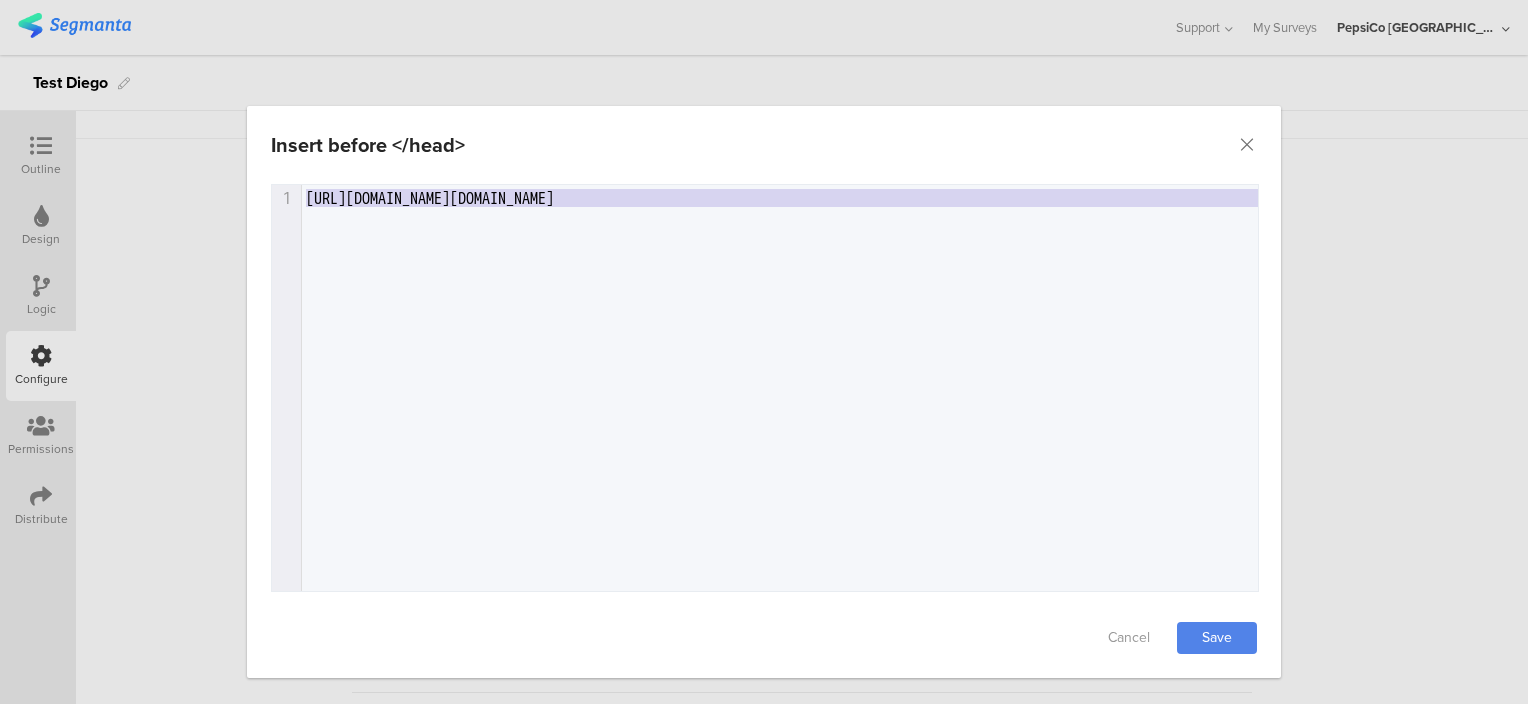 drag, startPoint x: 360, startPoint y: 199, endPoint x: 1455, endPoint y: 89, distance: 1100.5112 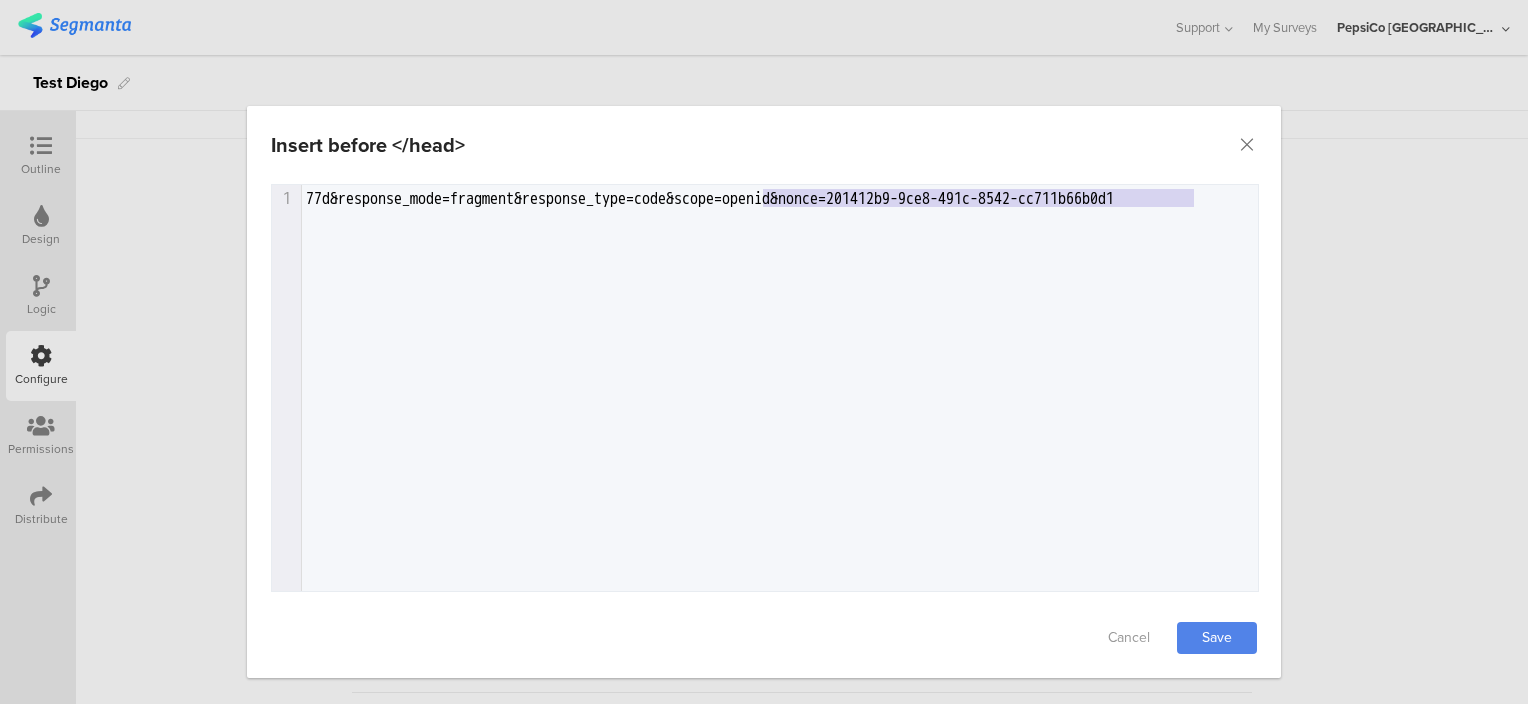 type on "ponse_type=code&scope=openid&nonce=201412b9-9ce8-491c-8542-cc711b66b0d1" 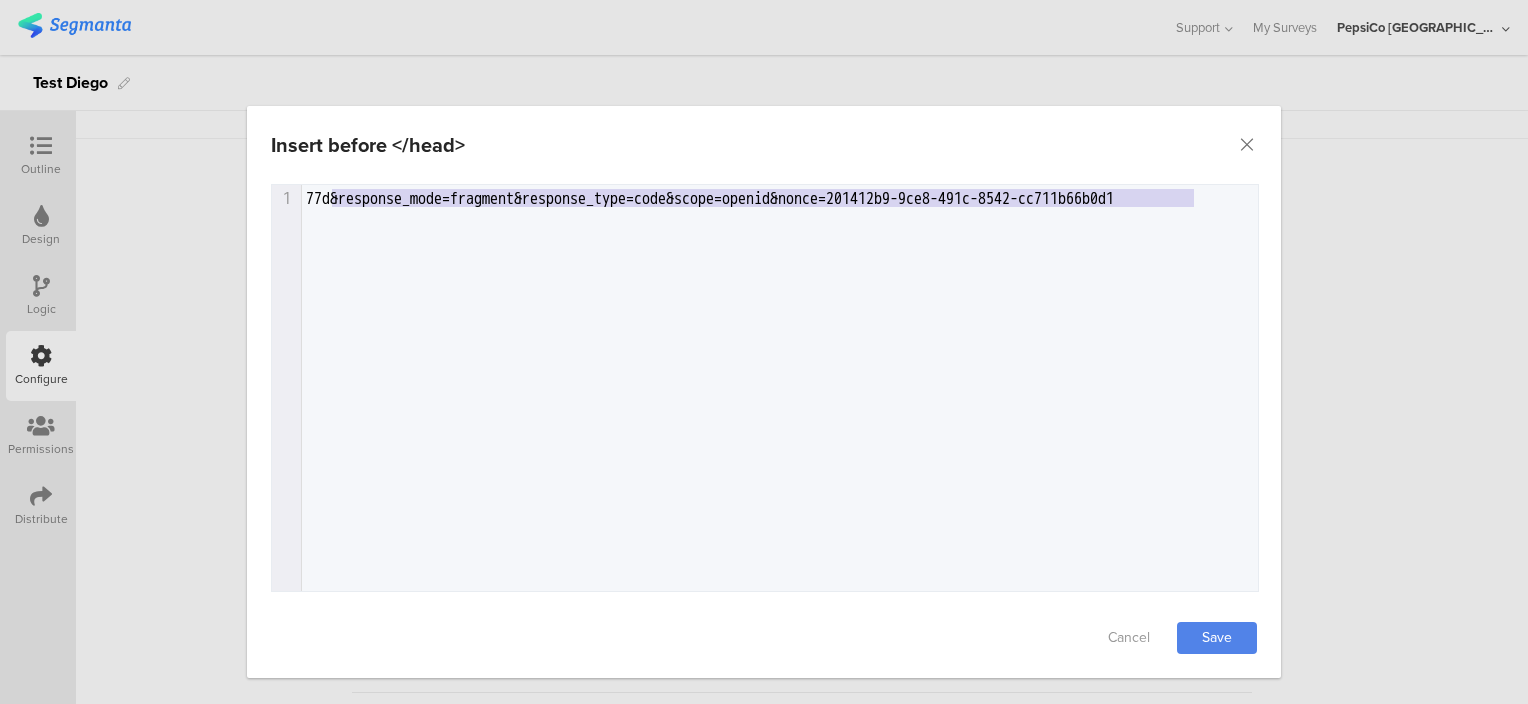 type on "d&response_mode=fragment&response_type=code&scope=openid&nonce=201412b9-9ce8-491c-8542-cc711b66b0d1" 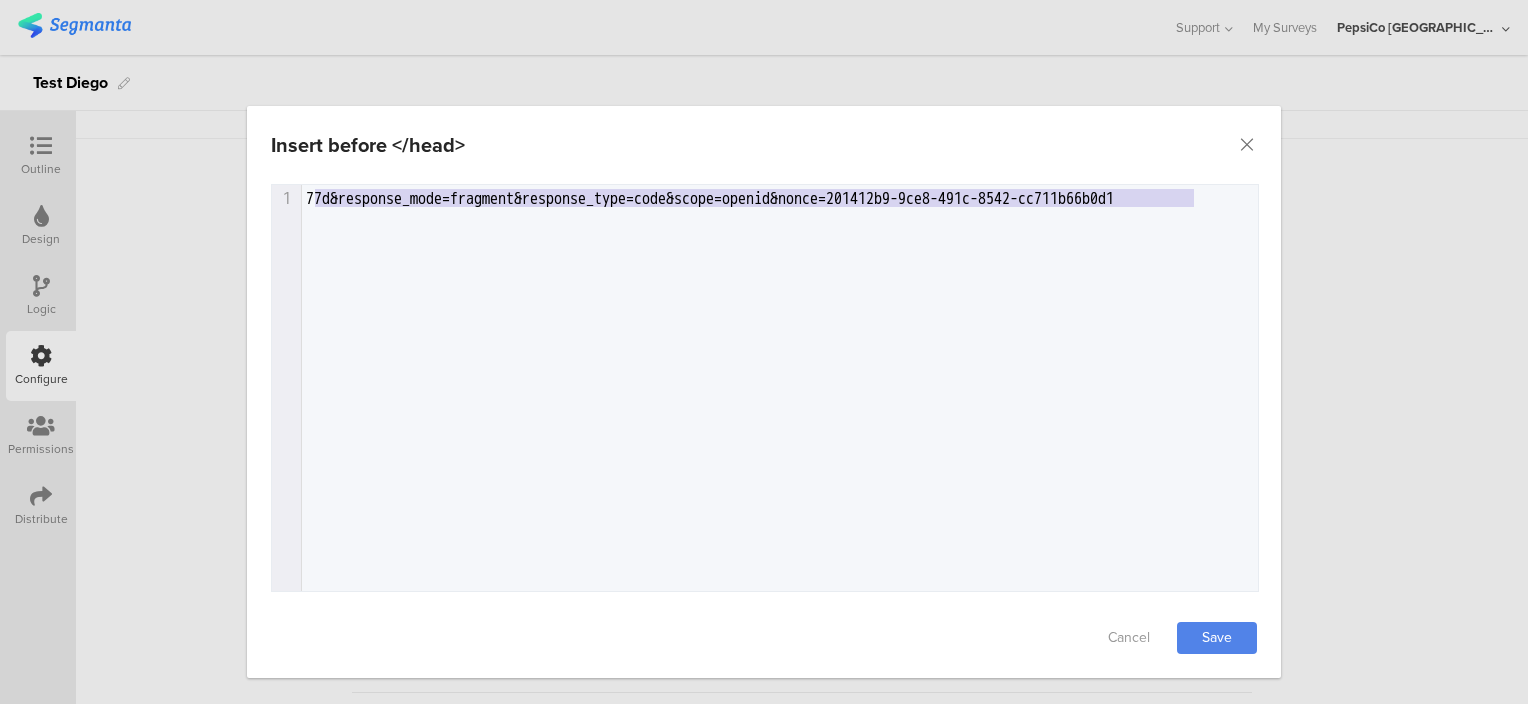 type on "d&response_mode=fragment&response_type=code&scope=openid&nonce=201412b9-9ce8-491c-8542-cc711b66b0d1" 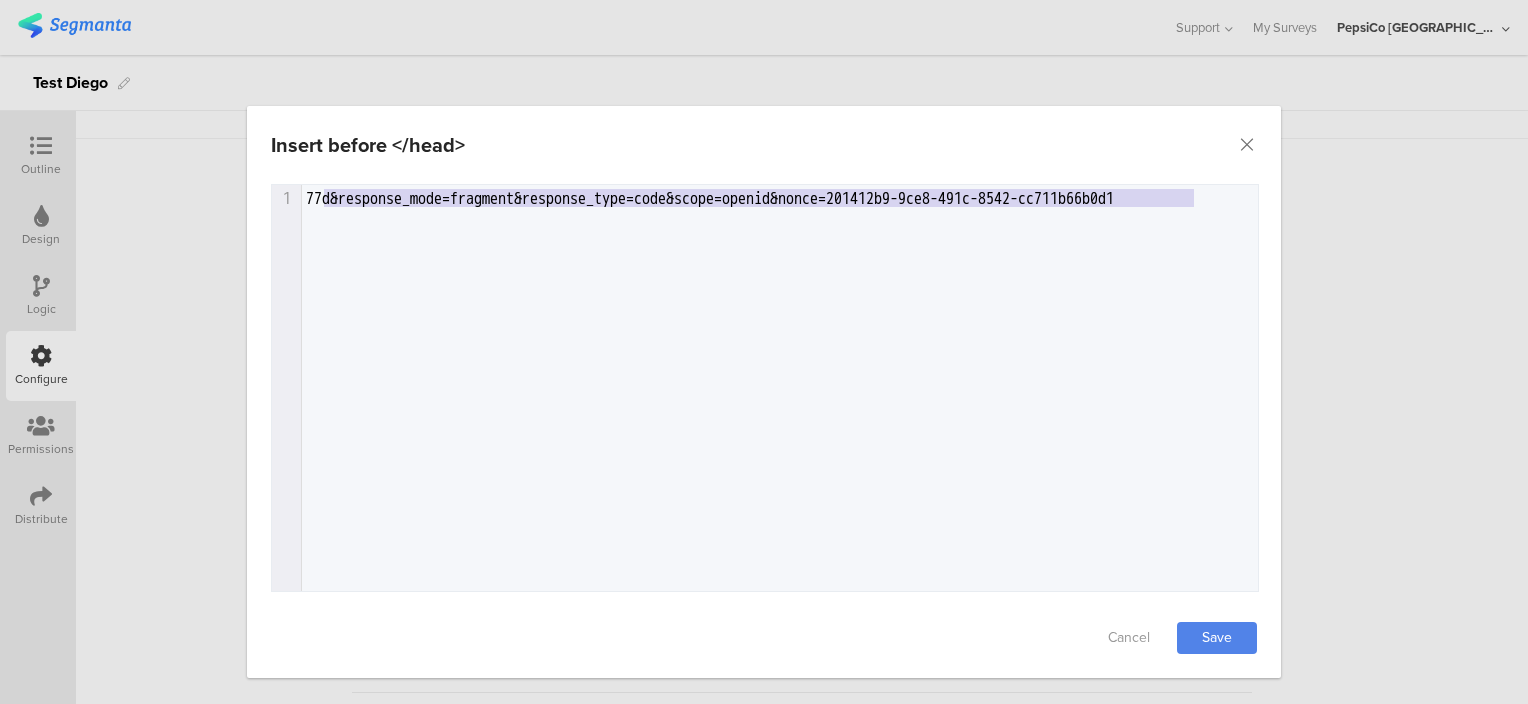 drag, startPoint x: 1189, startPoint y: 193, endPoint x: 312, endPoint y: 195, distance: 877.00226 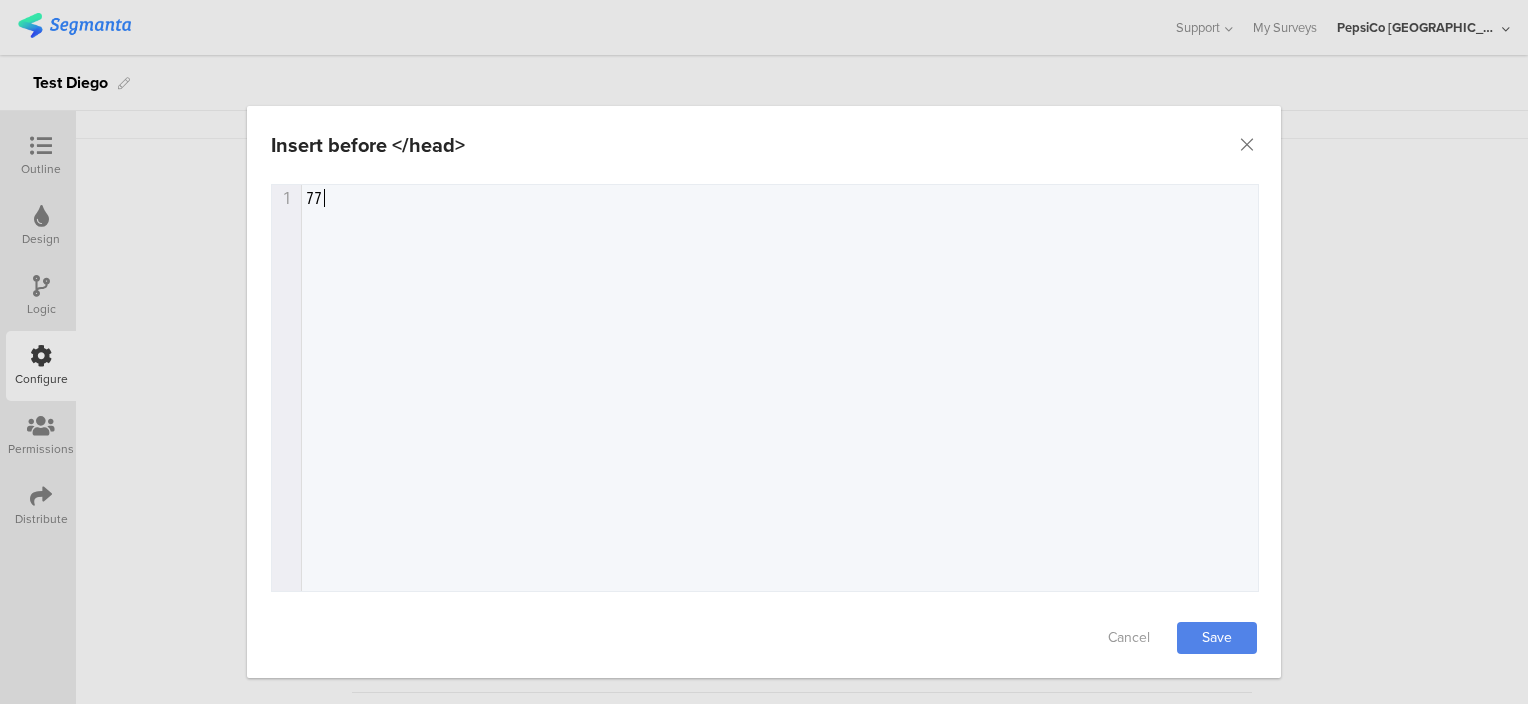 type 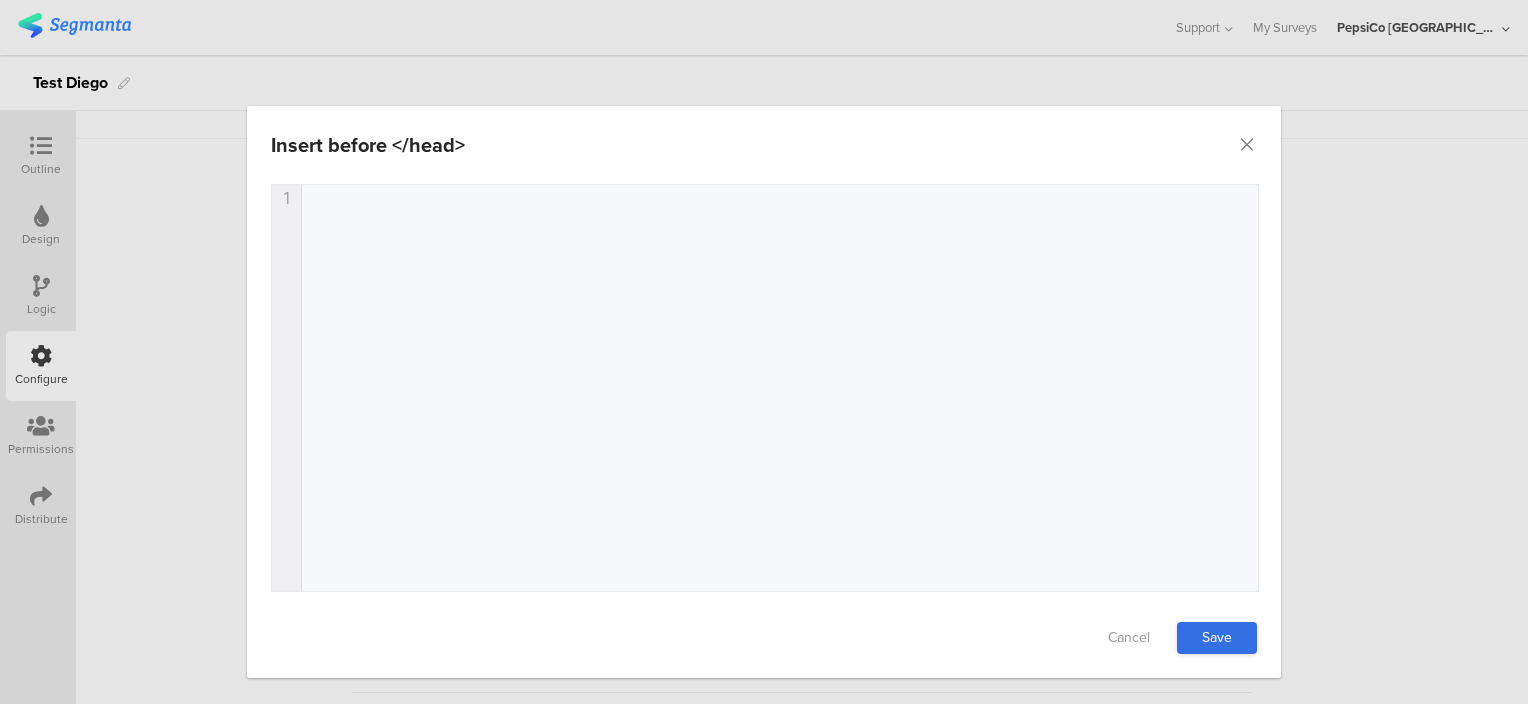 click on "Save" at bounding box center (1217, 638) 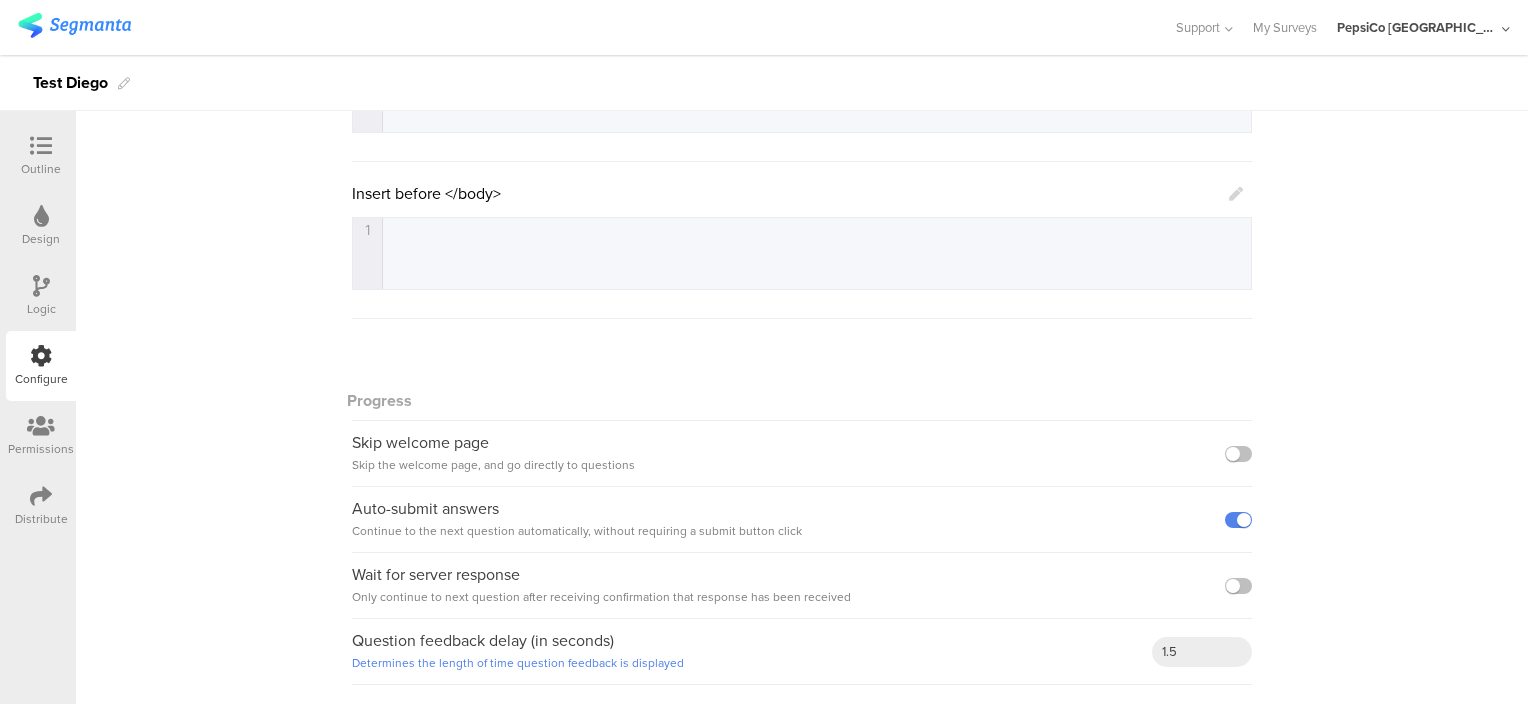 scroll, scrollTop: 0, scrollLeft: 0, axis: both 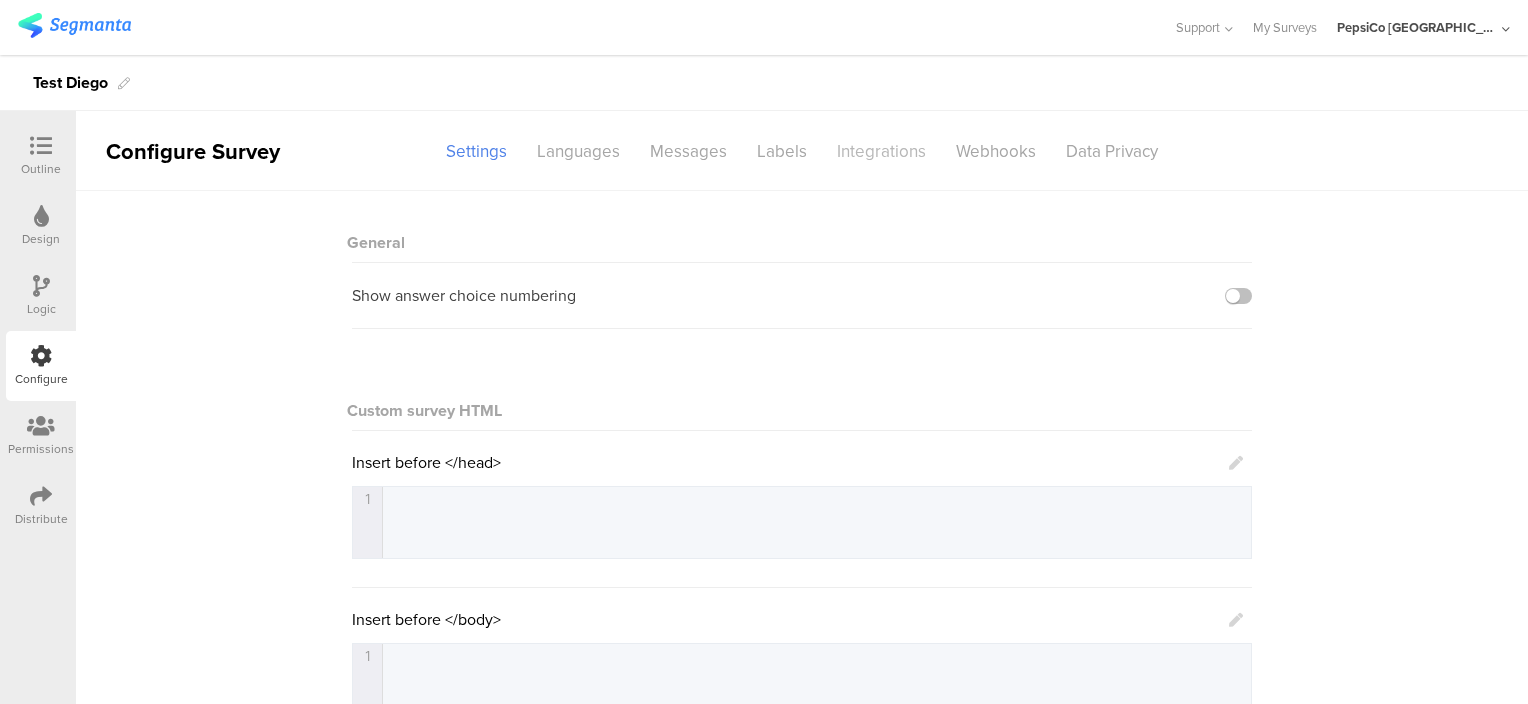 click on "Integrations" at bounding box center [881, 151] 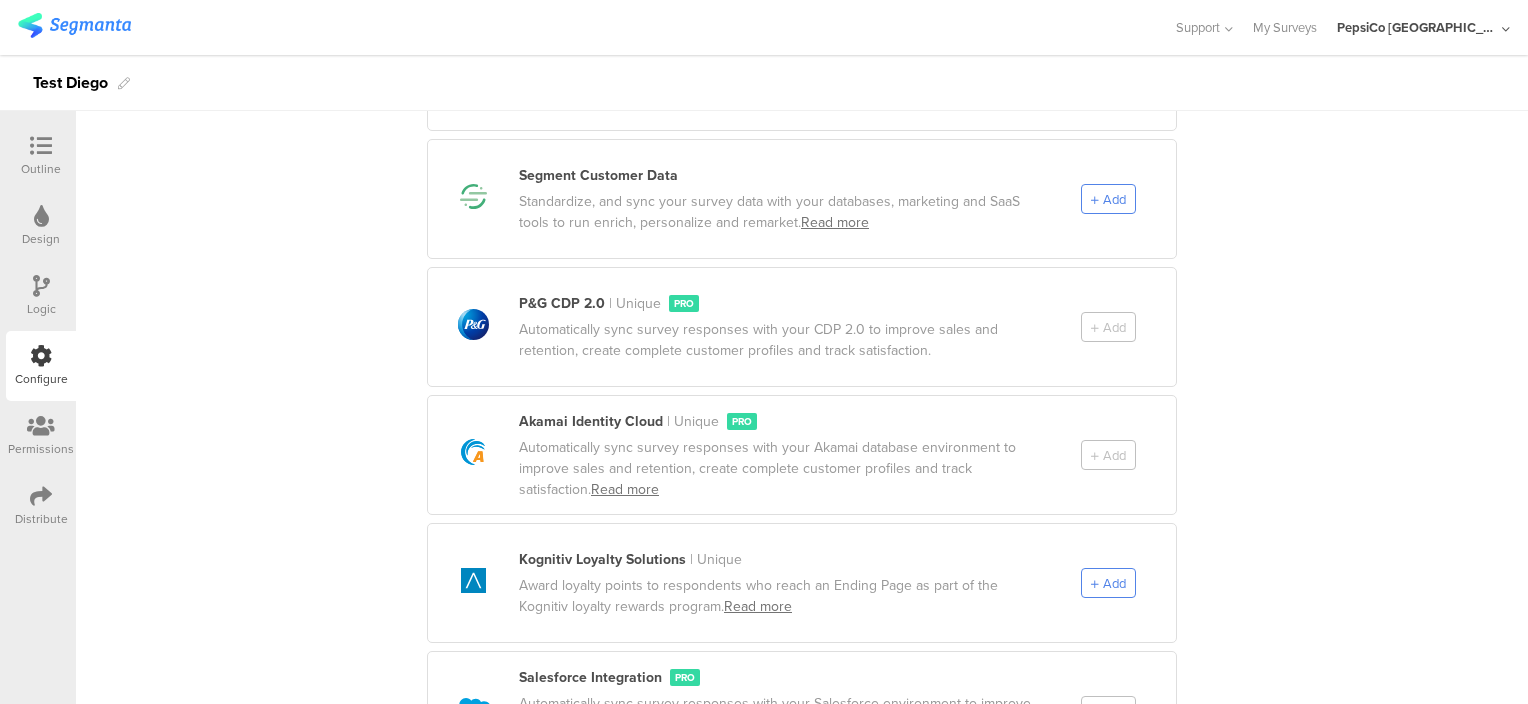 scroll, scrollTop: 1219, scrollLeft: 0, axis: vertical 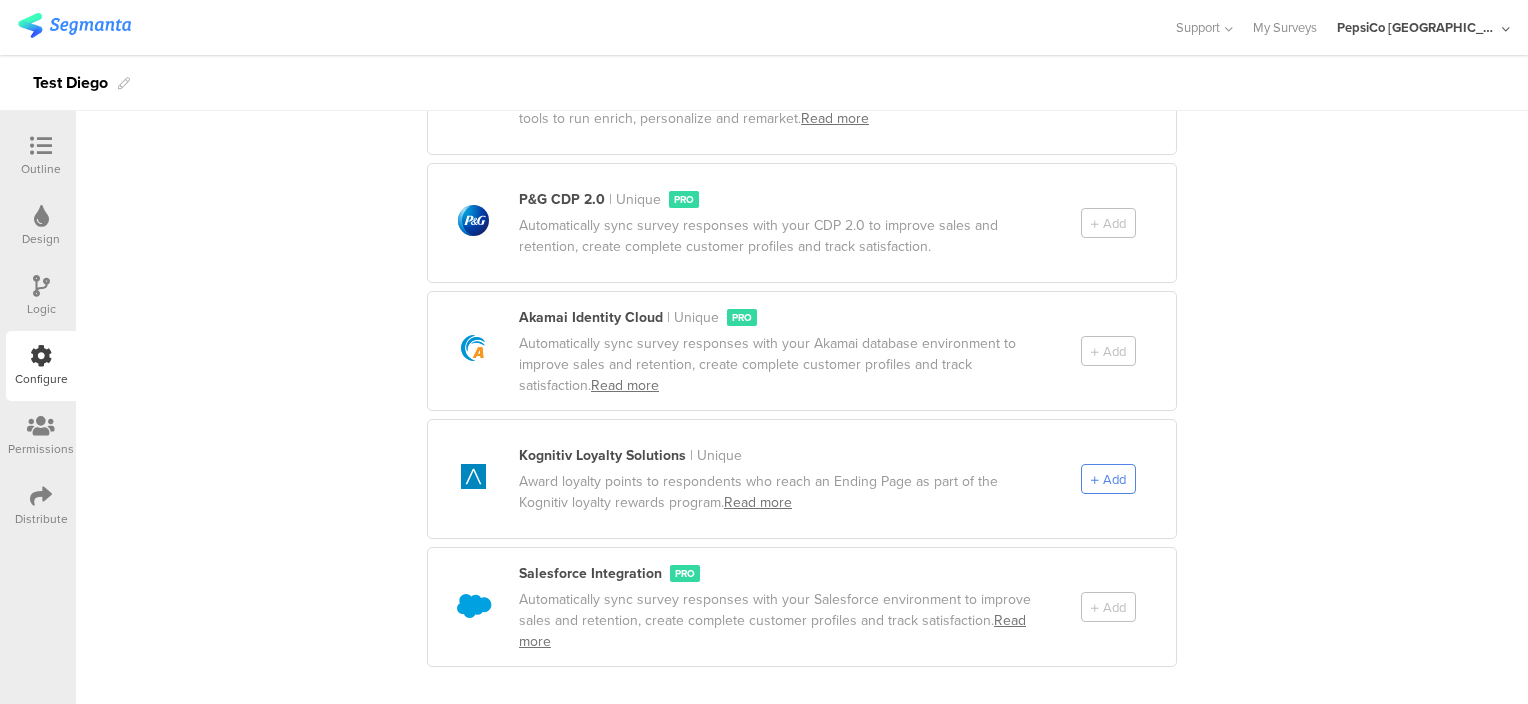 click on "Add" at bounding box center (1128, 223) 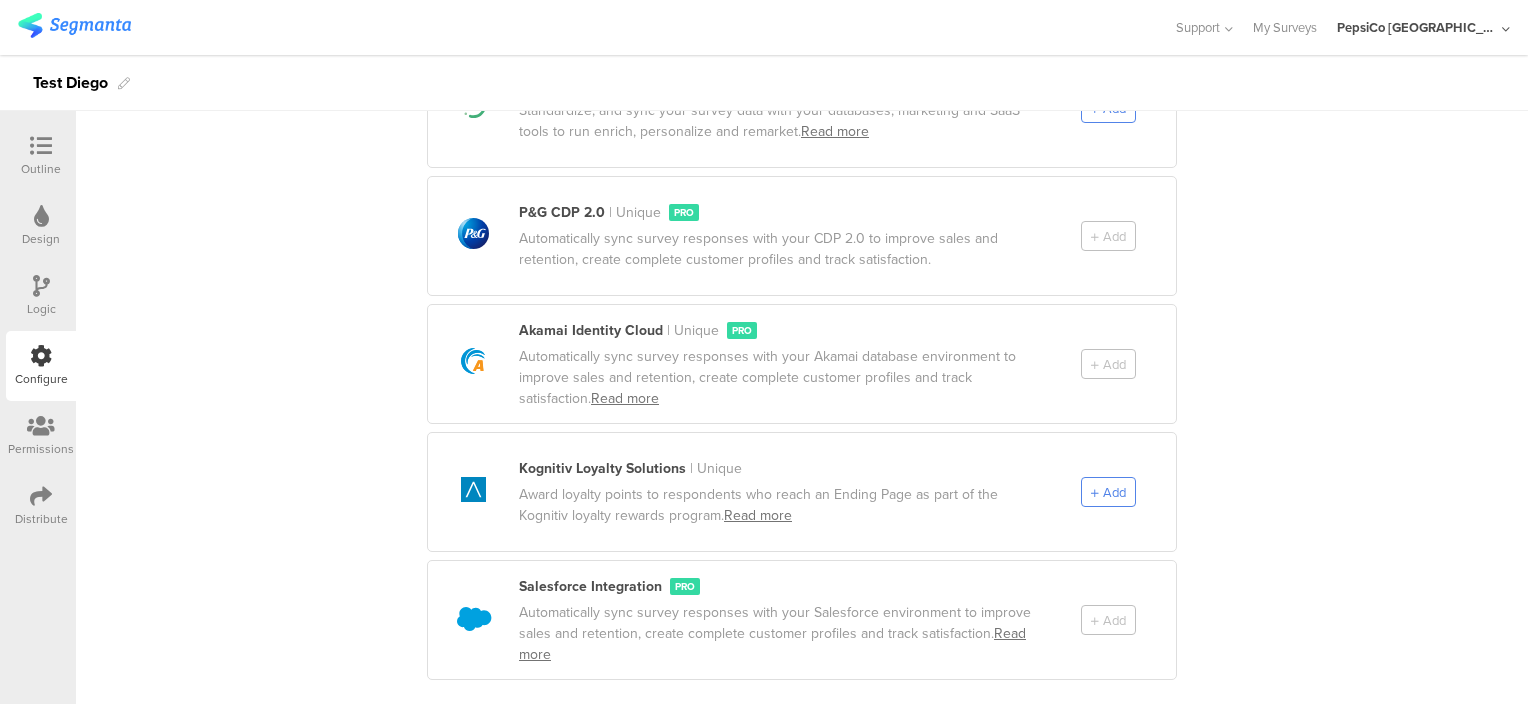 scroll, scrollTop: 1219, scrollLeft: 0, axis: vertical 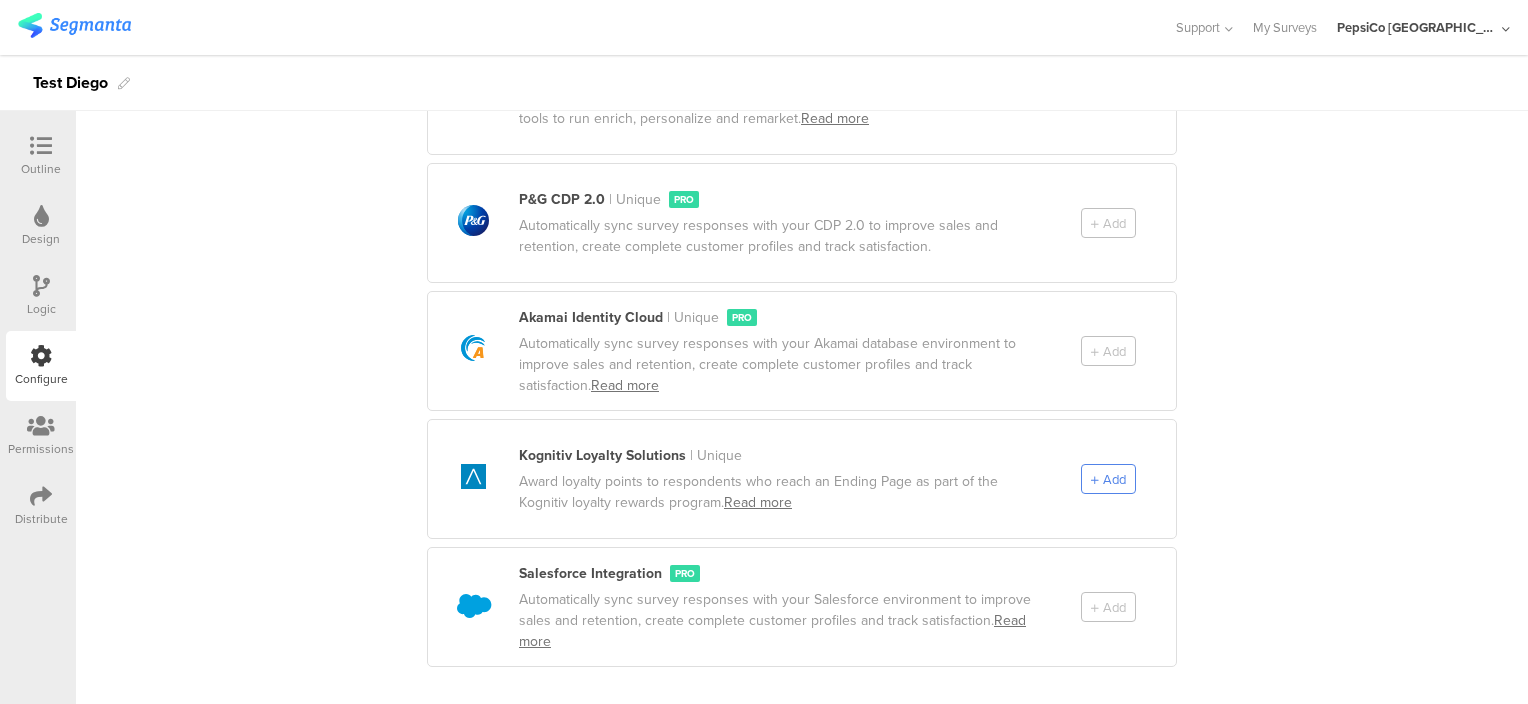 click on "Integrations      Integrate directly with the tools you know and love to track how
respondents interact with your survey, optimize conversions, power your personalized marketing and more.
Read more   facebook_icon   Created with Sketch.       Facebook Custom Event Tracking         Measure and optimize survey campaigns by sending custom events to Facebook.  Read more   Add     analytics   Created with Sketch.               Google Analytics 4         Implement, analyze and optimize custom survey events with Google Analytics.  Read more   Add     analytics   Created with Sketch.               Google Analytics     Deprecated       Implement, analyze and optimize custom survey events with Google Analytics.  Read more   Add     ads   Created with Sketch.               Google Ads Conversion Tracking         Understand ad effectivity and optimize campaigns by measuring ads based on survey conversions.  Read more   Add     tag-manager   Created with Sketch.             Google Tag Manager   | Unique" at bounding box center (802, -177) 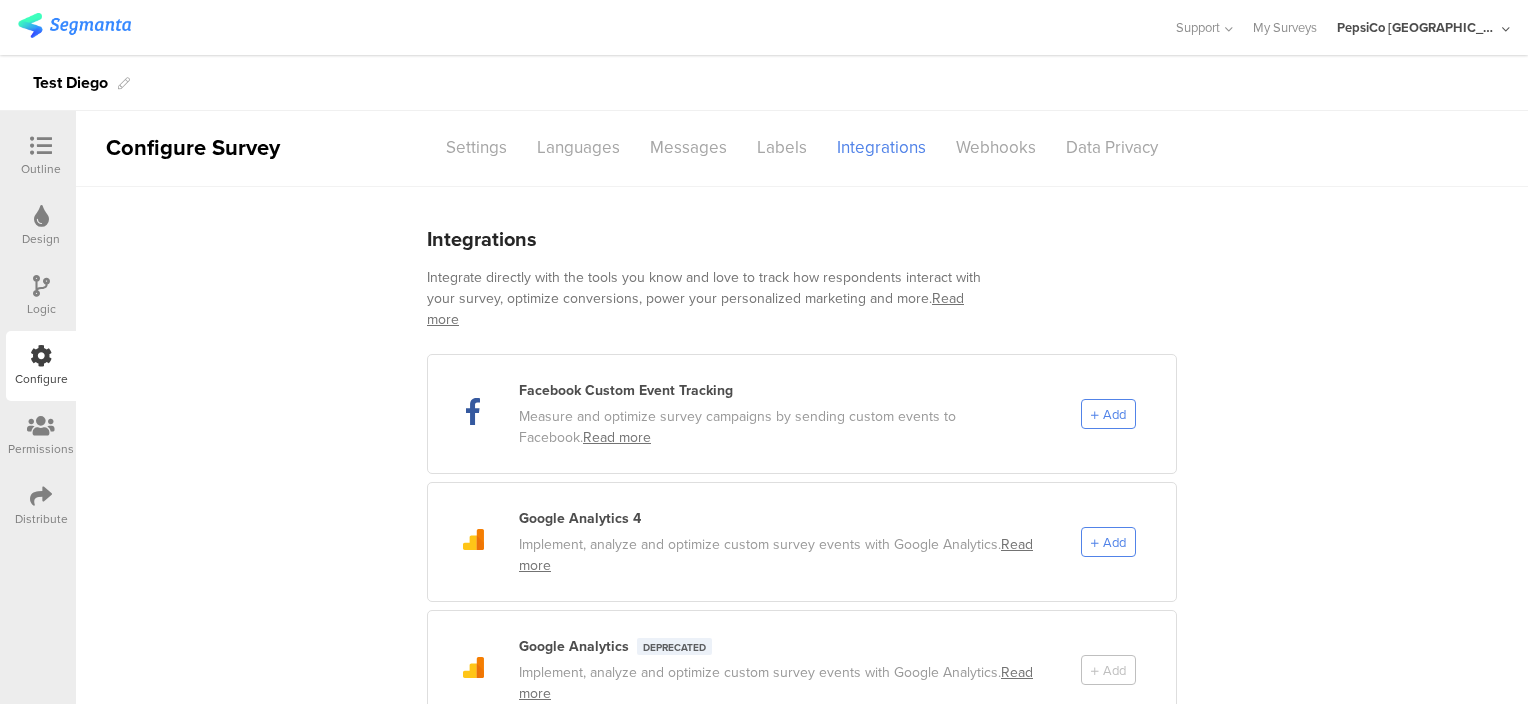 scroll, scrollTop: 0, scrollLeft: 0, axis: both 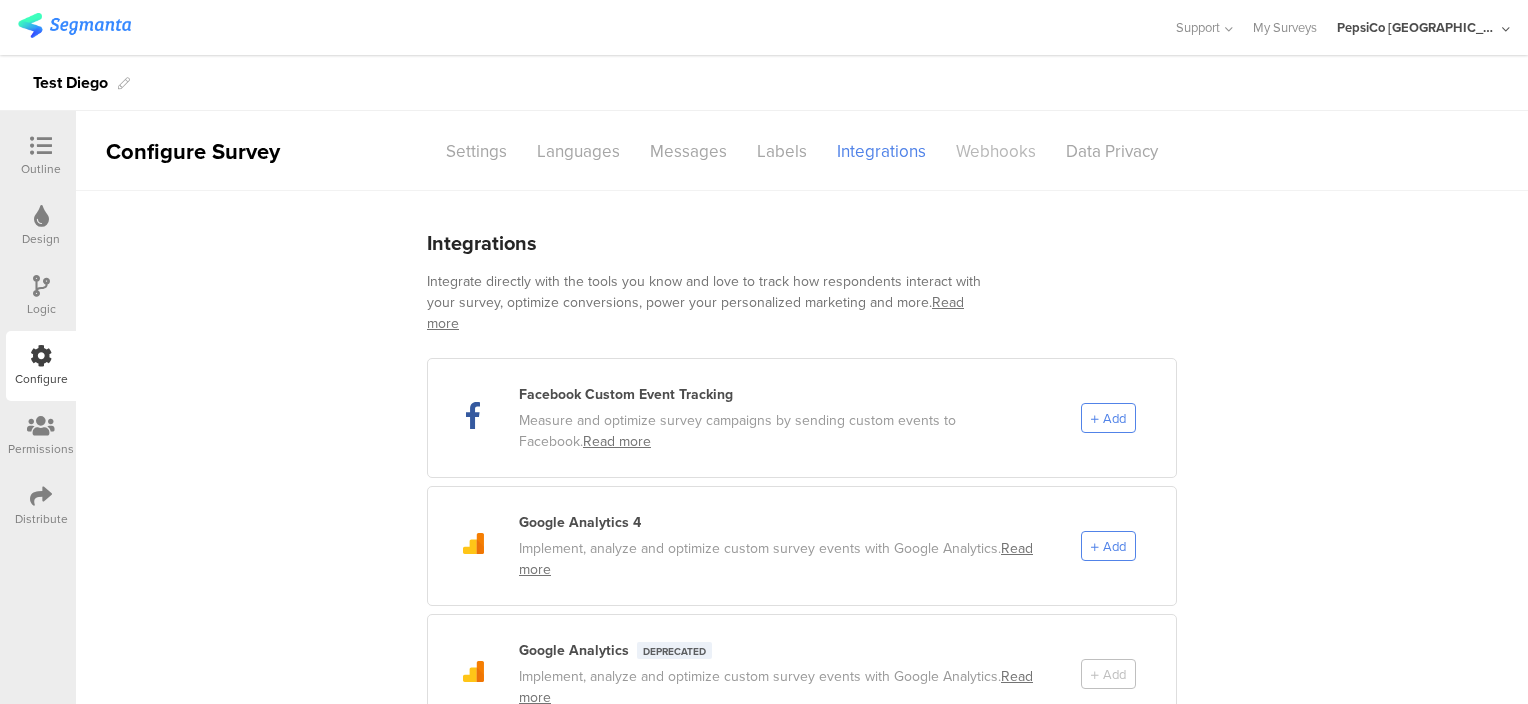 click on "Webhooks" at bounding box center (996, 151) 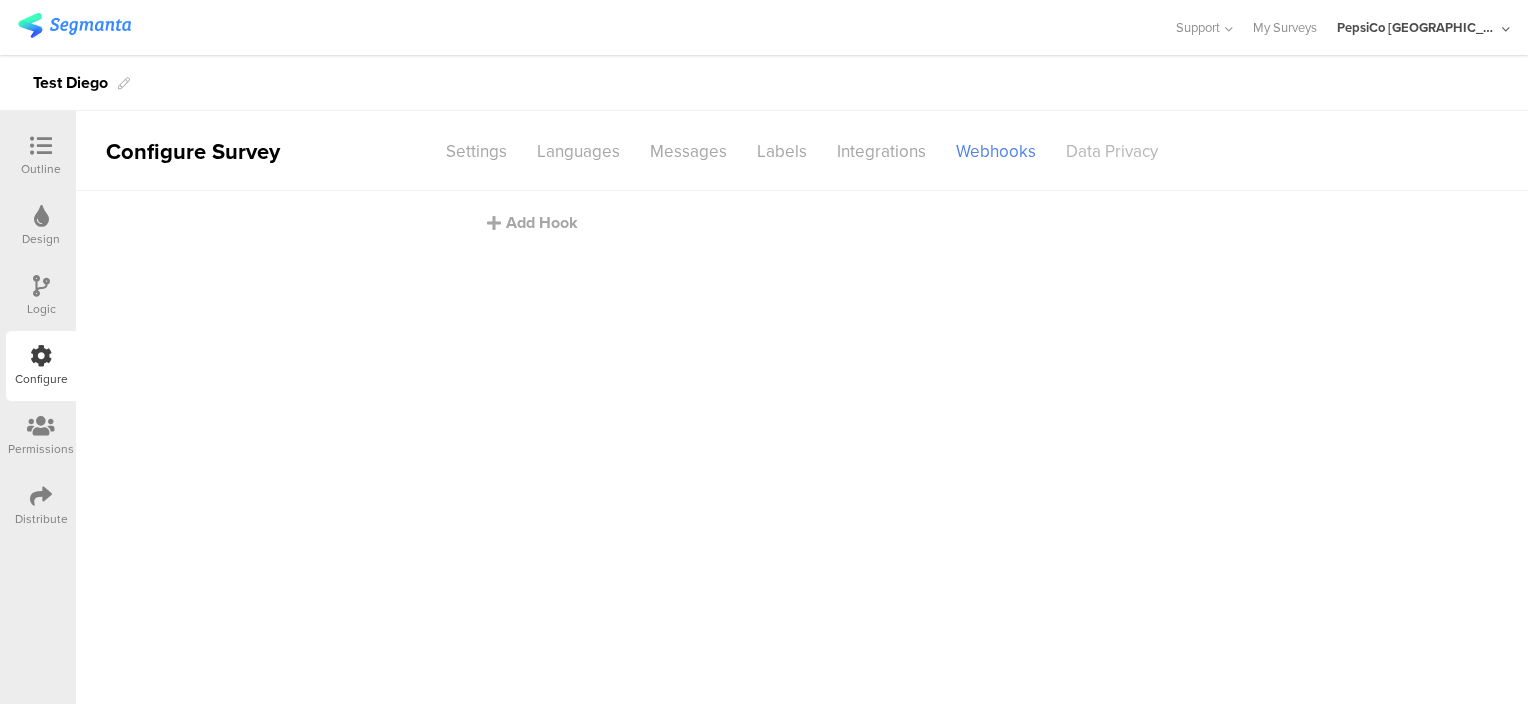 click on "Data Privacy" at bounding box center [1112, 151] 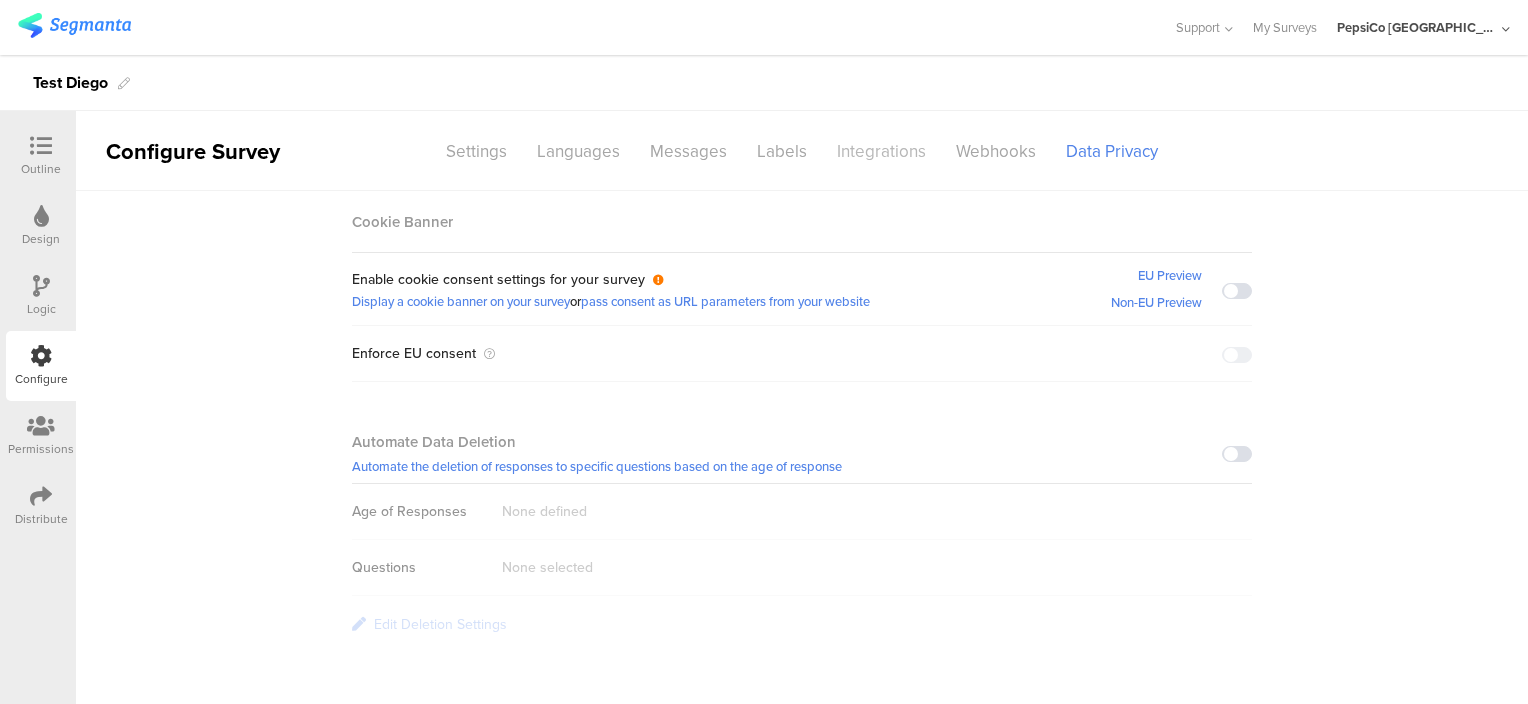 click on "Integrations" at bounding box center (881, 151) 